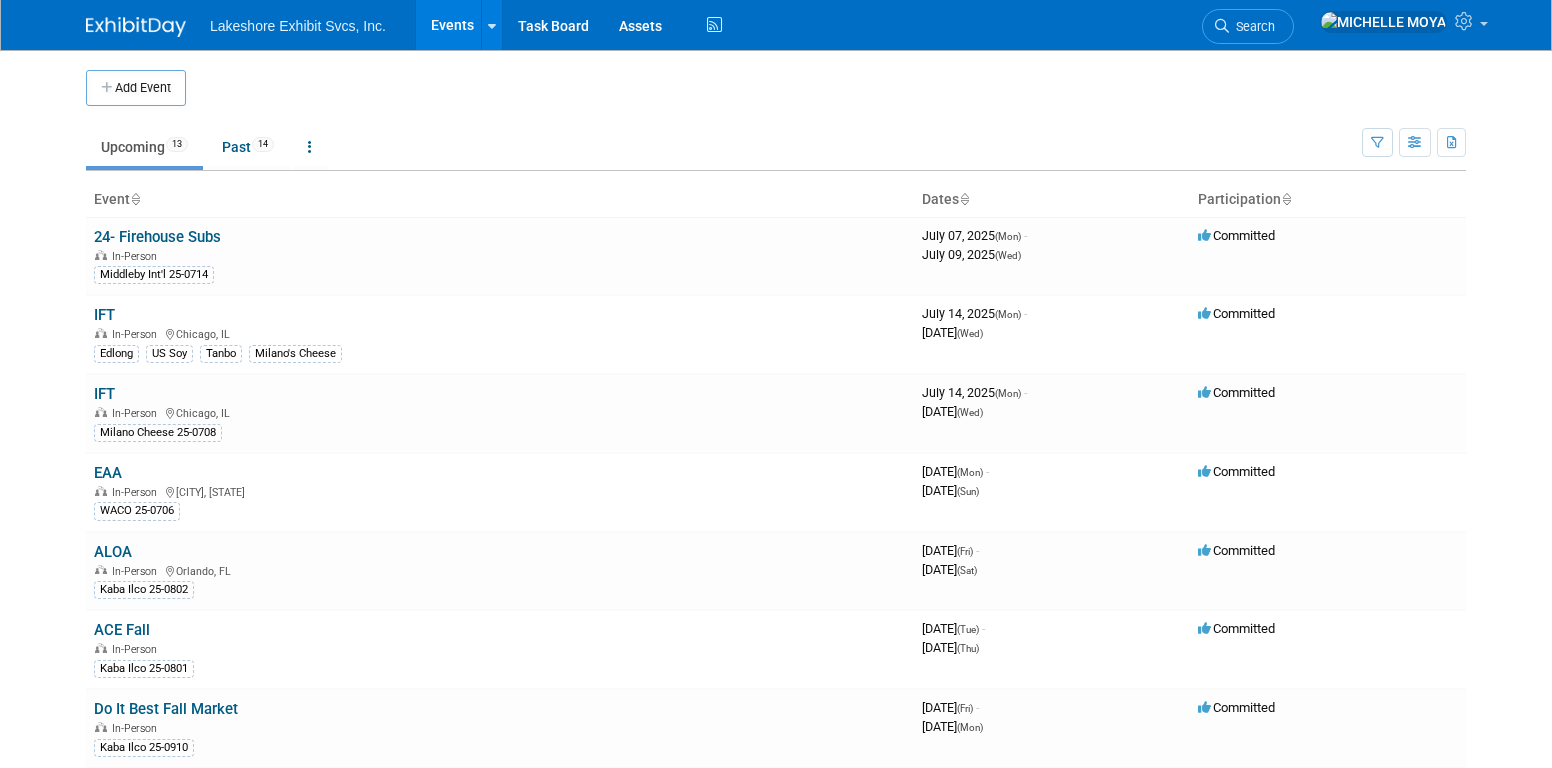 scroll, scrollTop: 0, scrollLeft: 0, axis: both 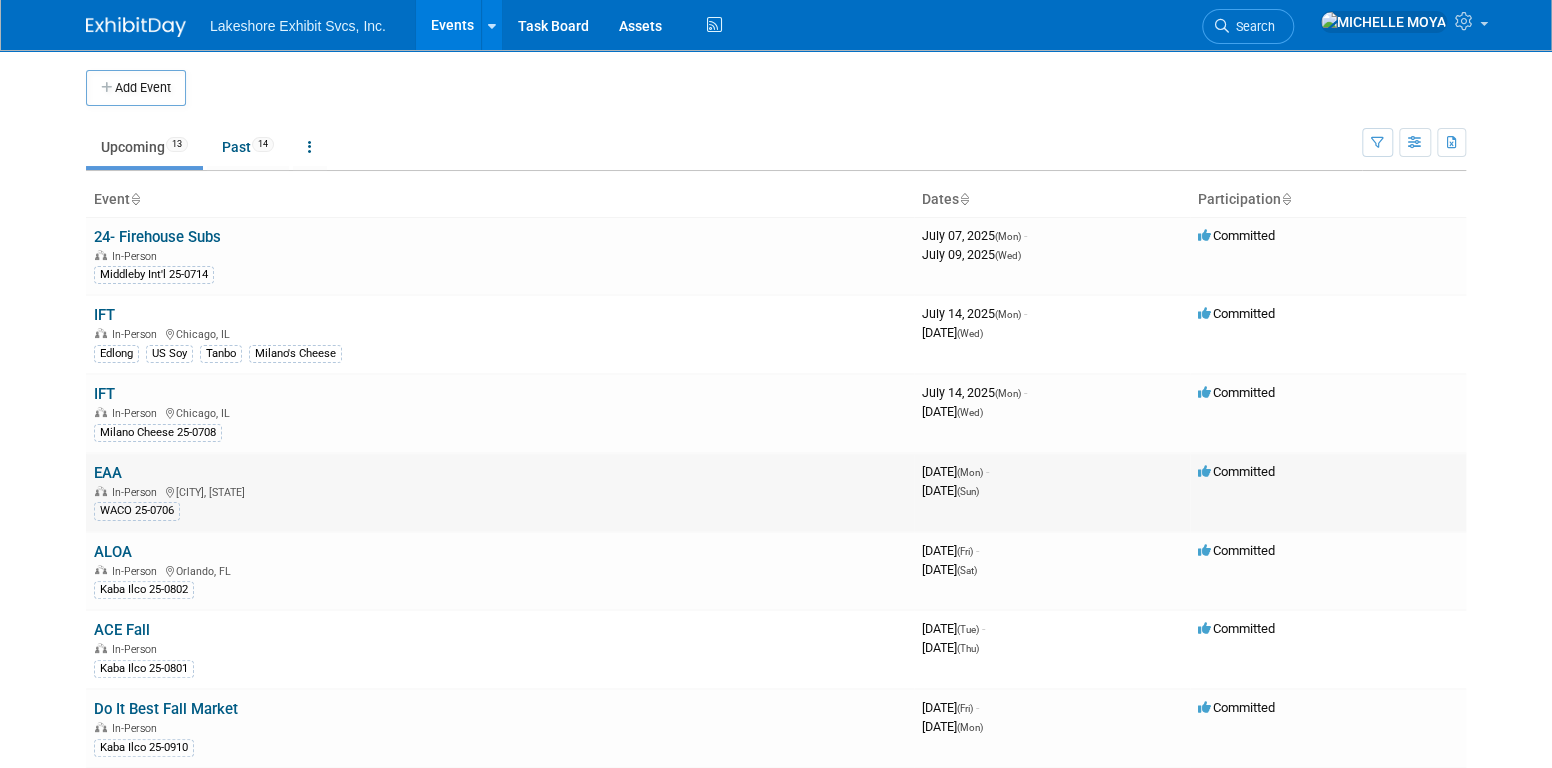 click on "EAA" at bounding box center [108, 473] 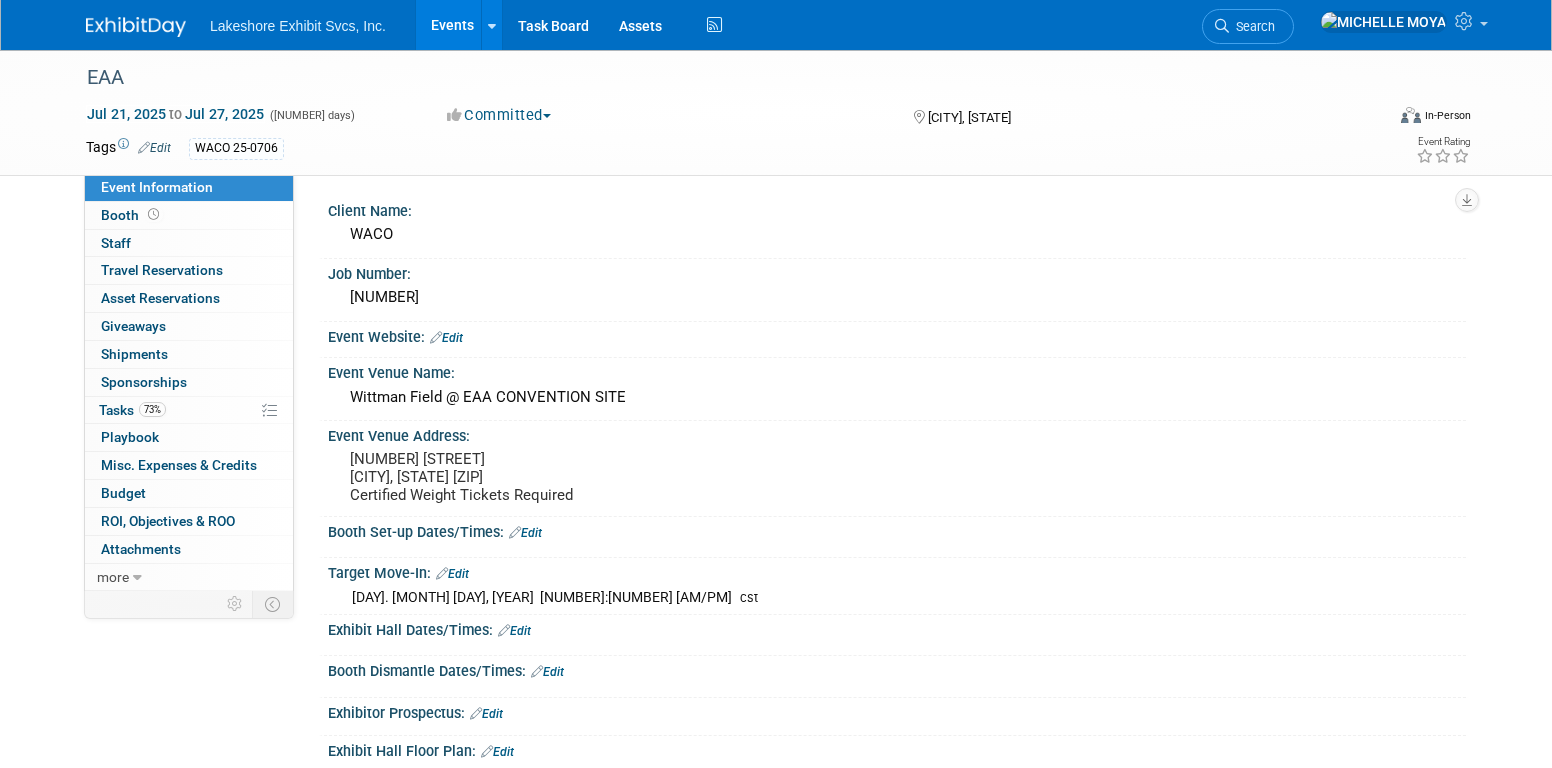 scroll, scrollTop: 0, scrollLeft: 0, axis: both 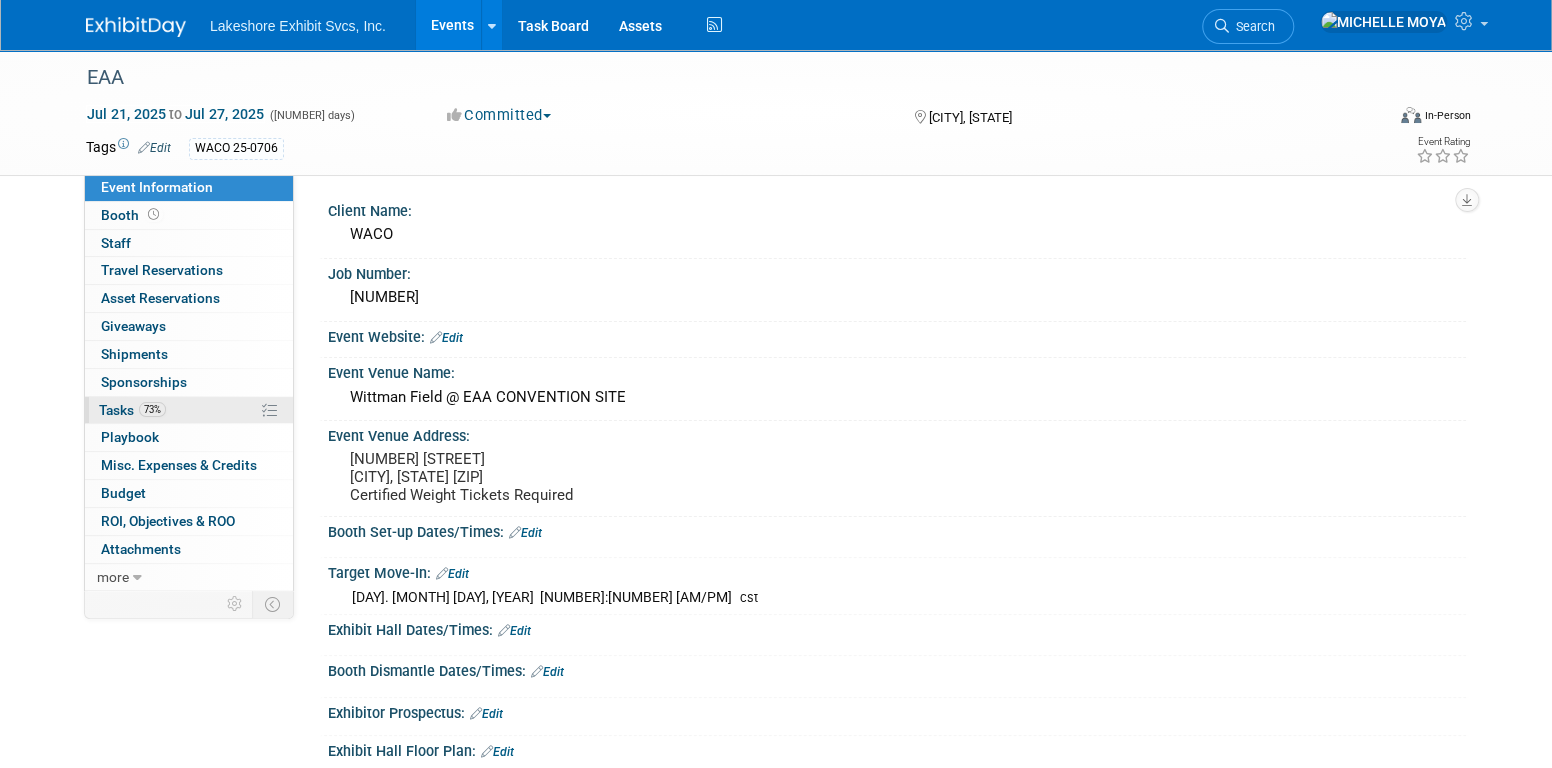 click on "73%
Tasks 73%" at bounding box center [189, 410] 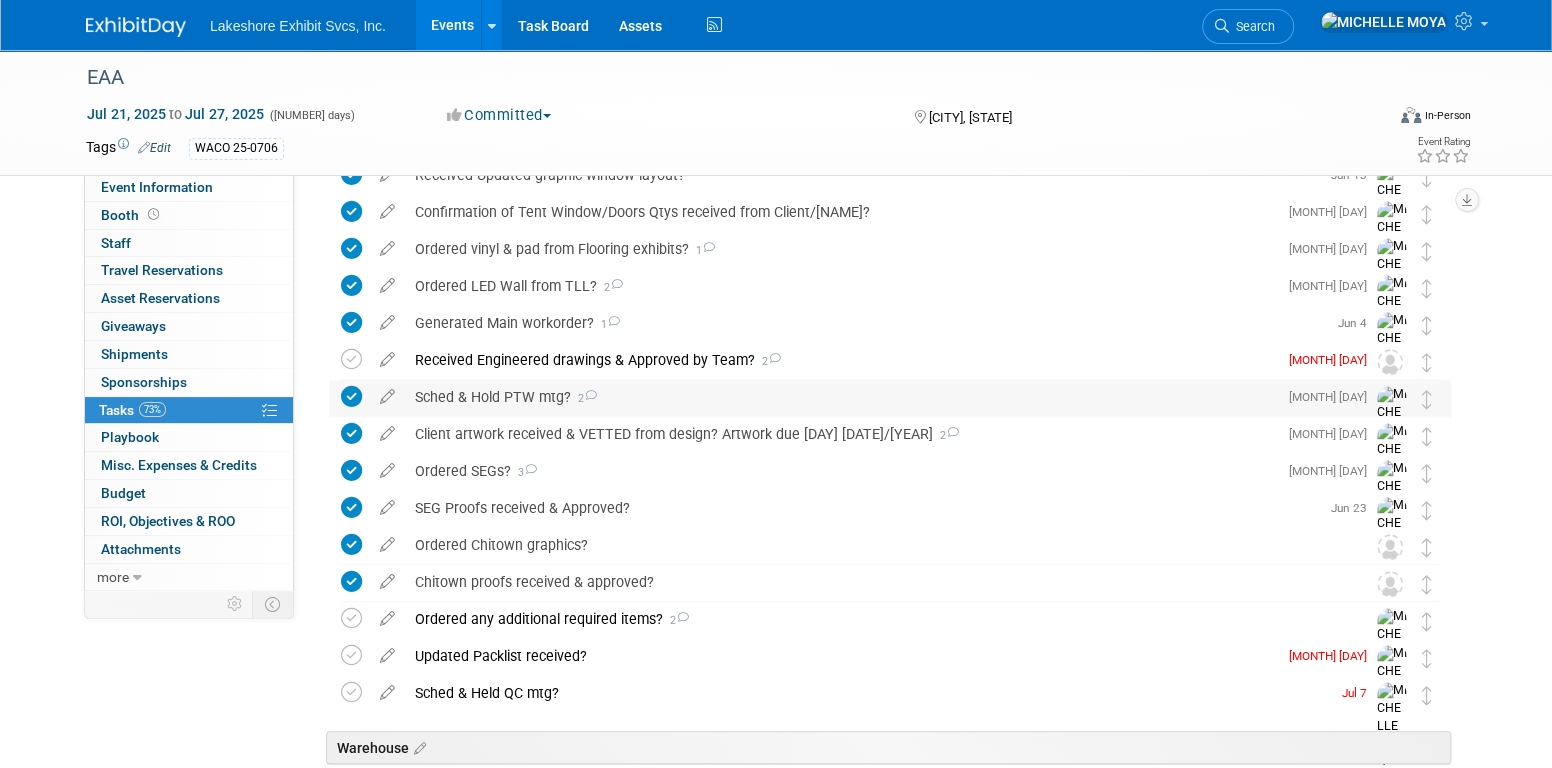 scroll, scrollTop: 500, scrollLeft: 0, axis: vertical 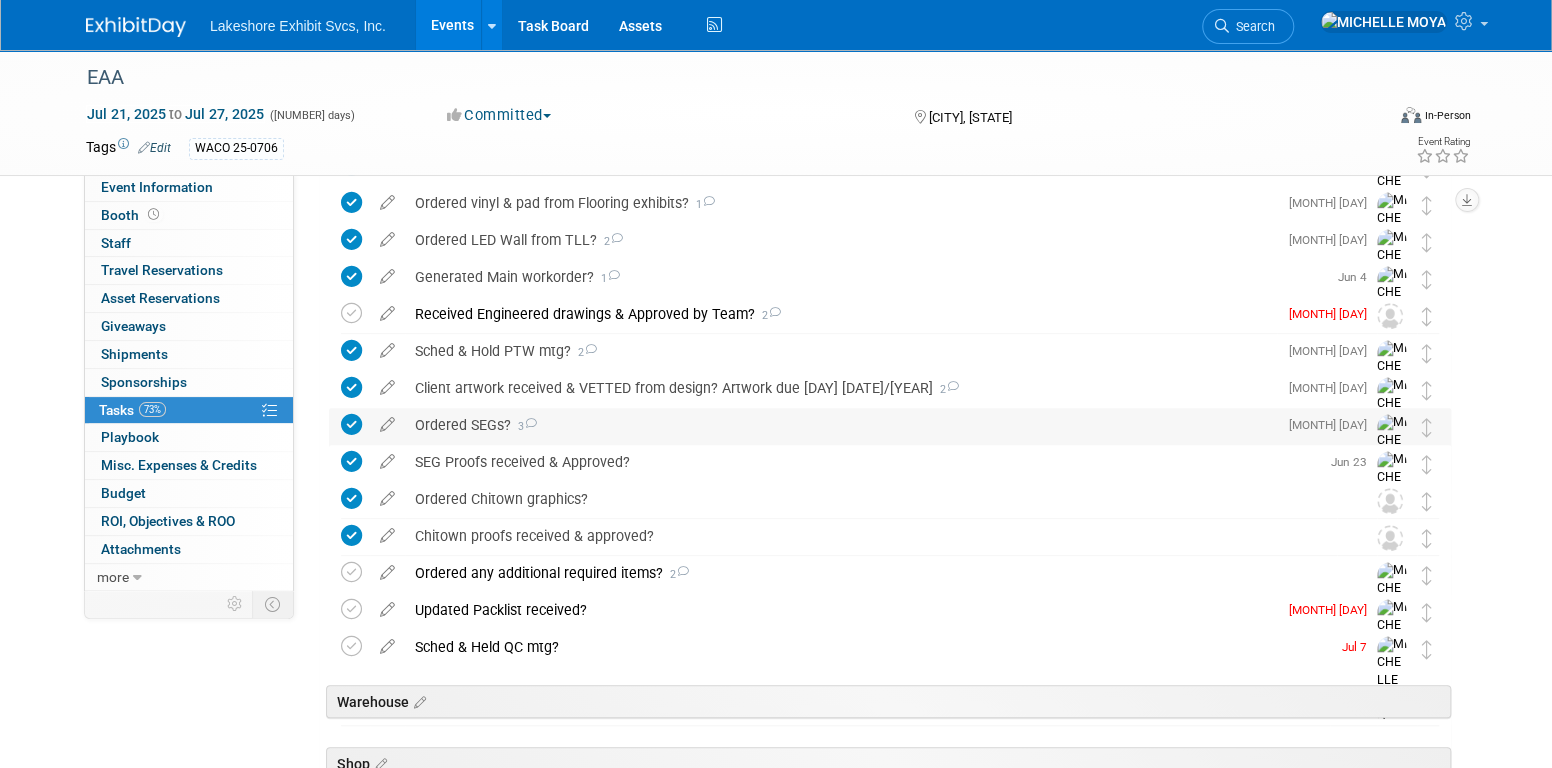 click on "Ordered SEGs?
[NUMBER]" at bounding box center [841, 425] 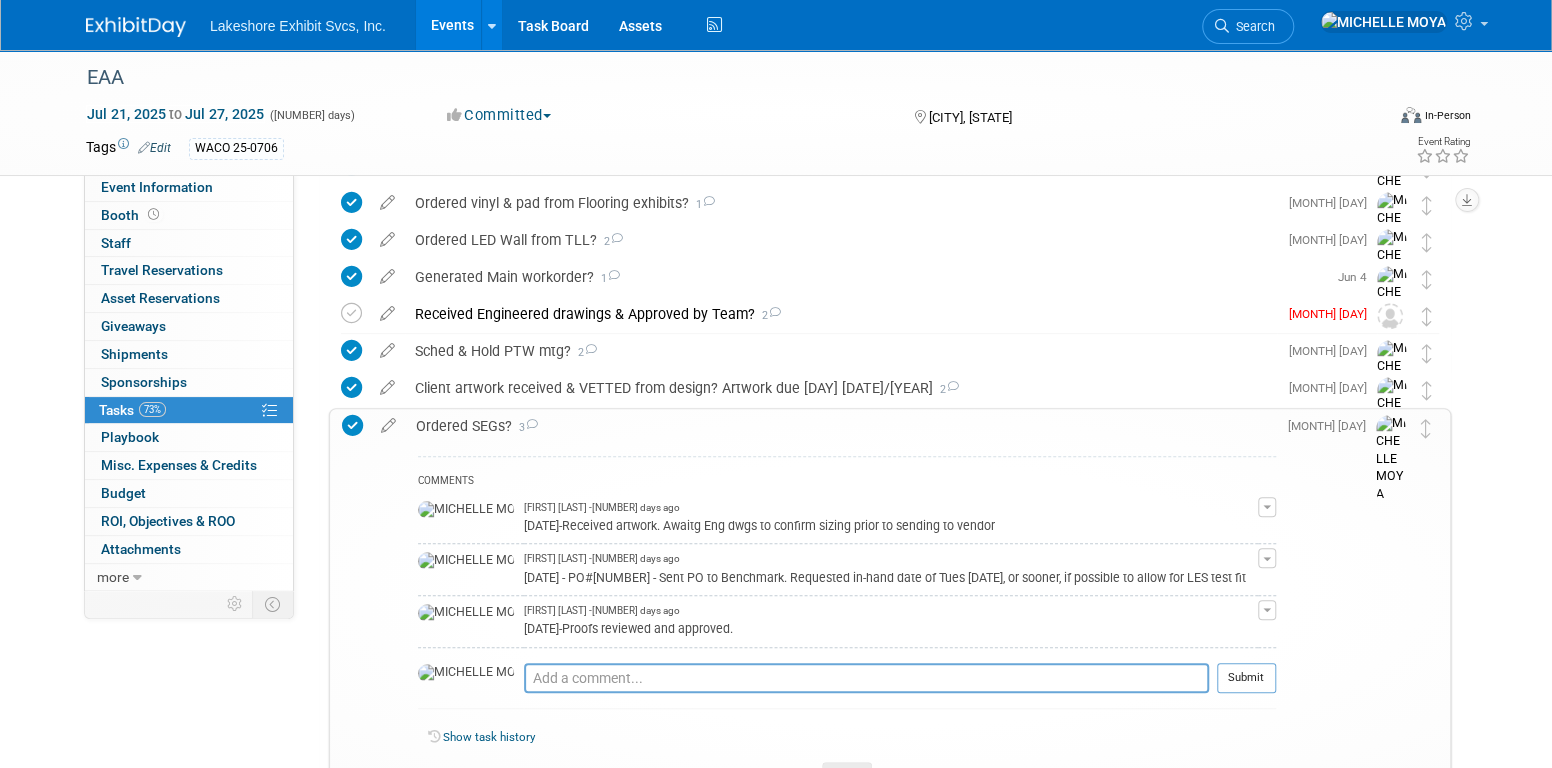 click on "Ordered SEGs?
[NUMBER]" at bounding box center [841, 426] 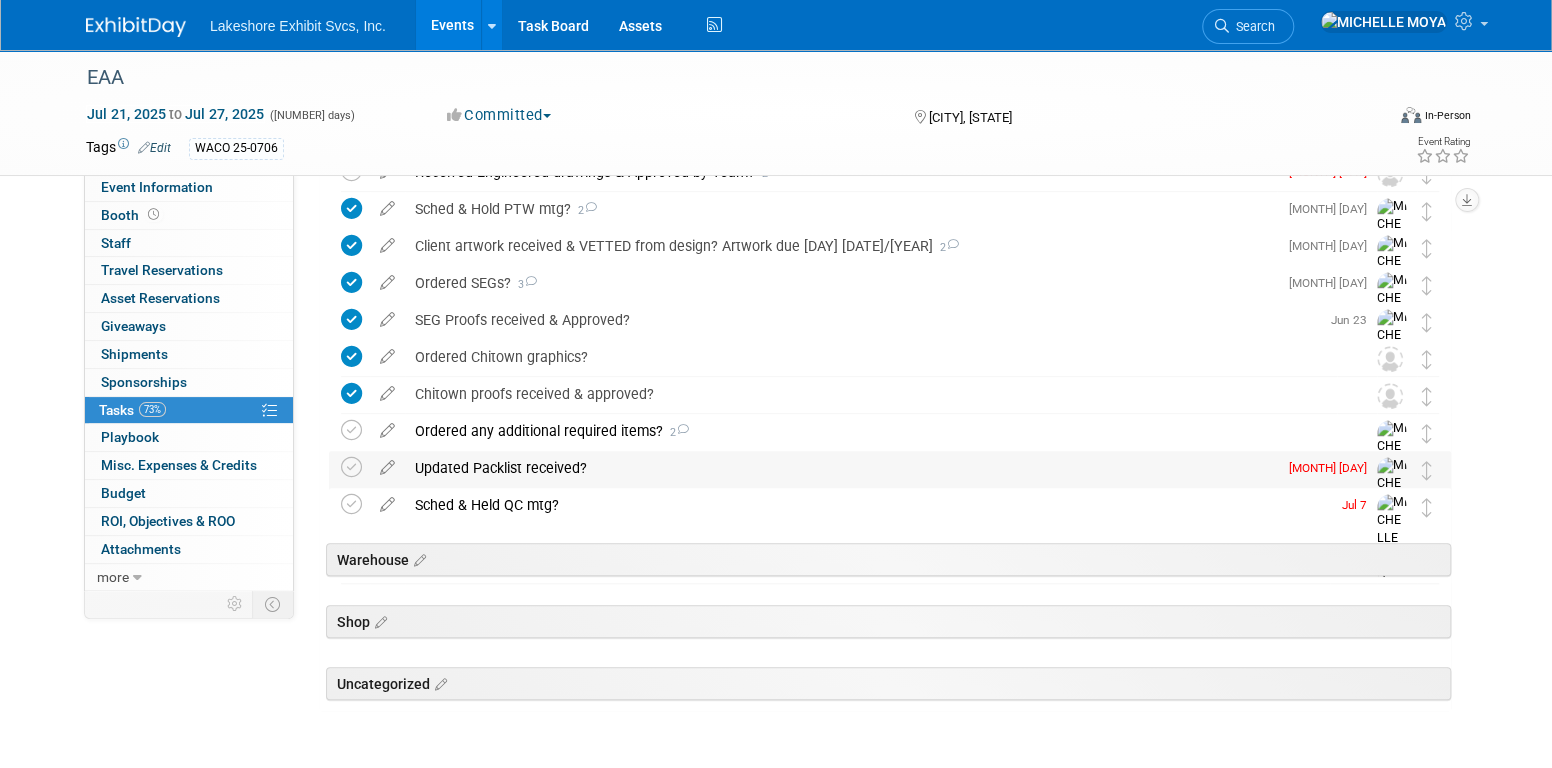 scroll, scrollTop: 600, scrollLeft: 0, axis: vertical 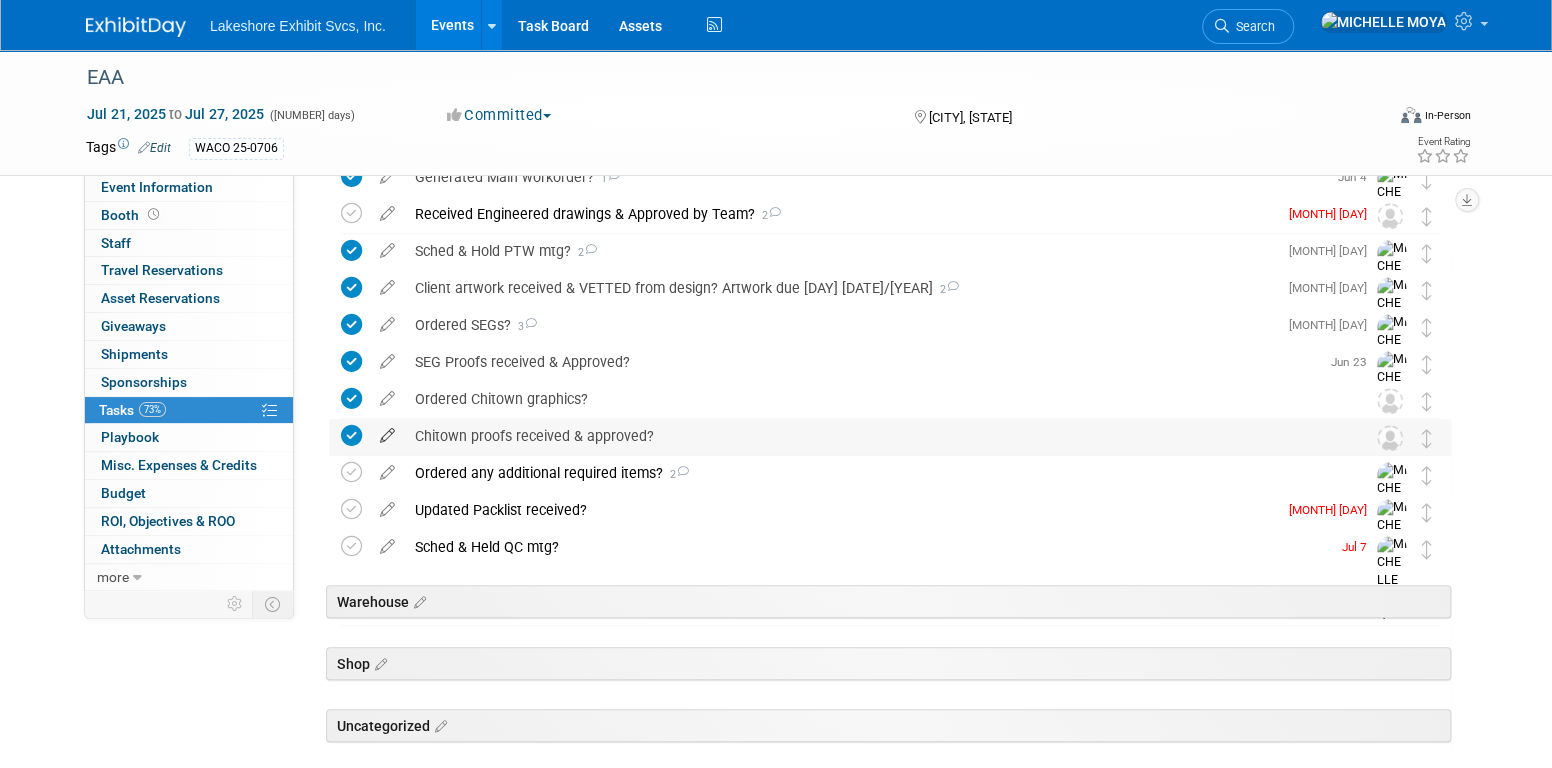 click at bounding box center (387, 431) 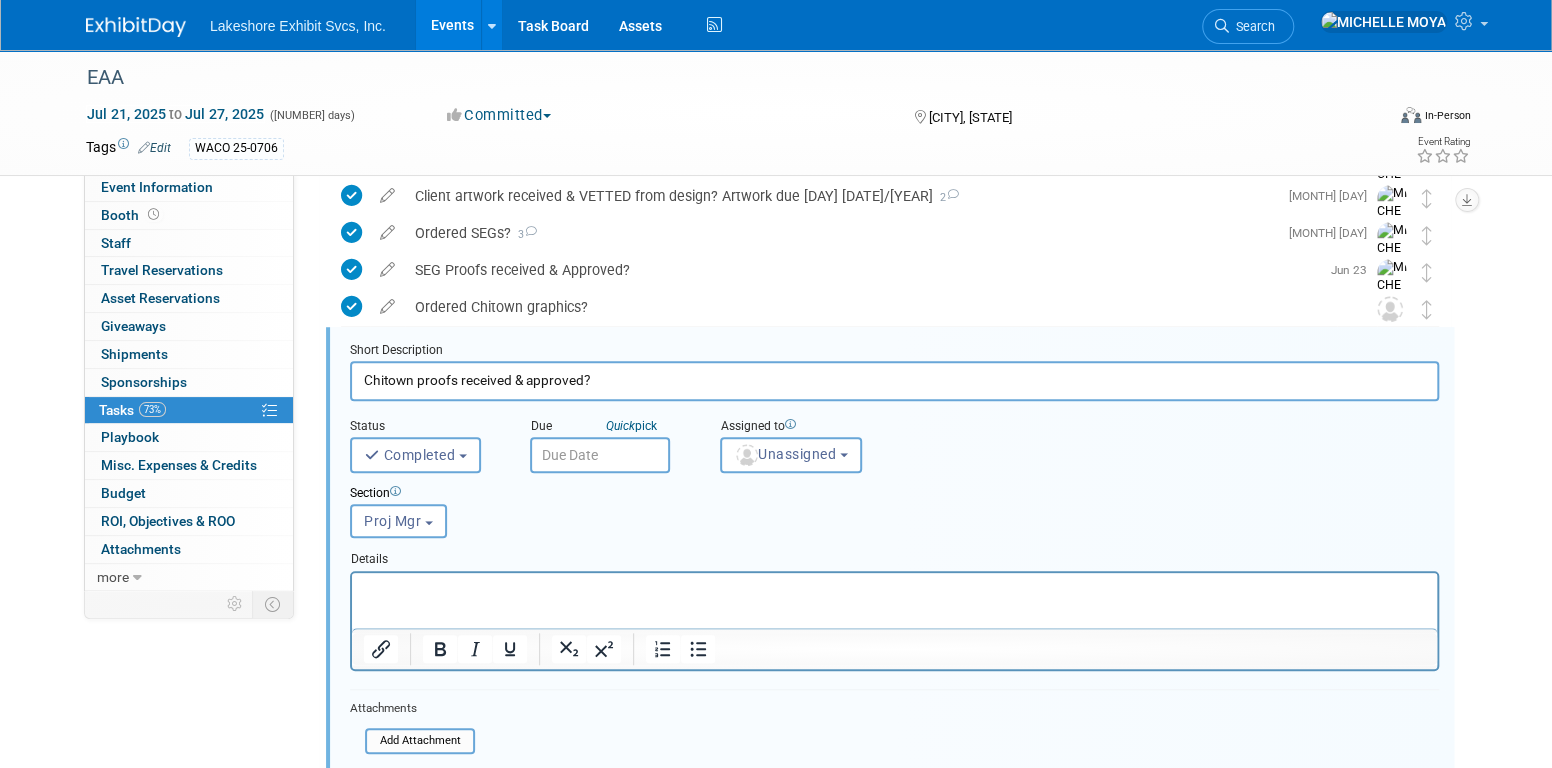 scroll, scrollTop: 726, scrollLeft: 0, axis: vertical 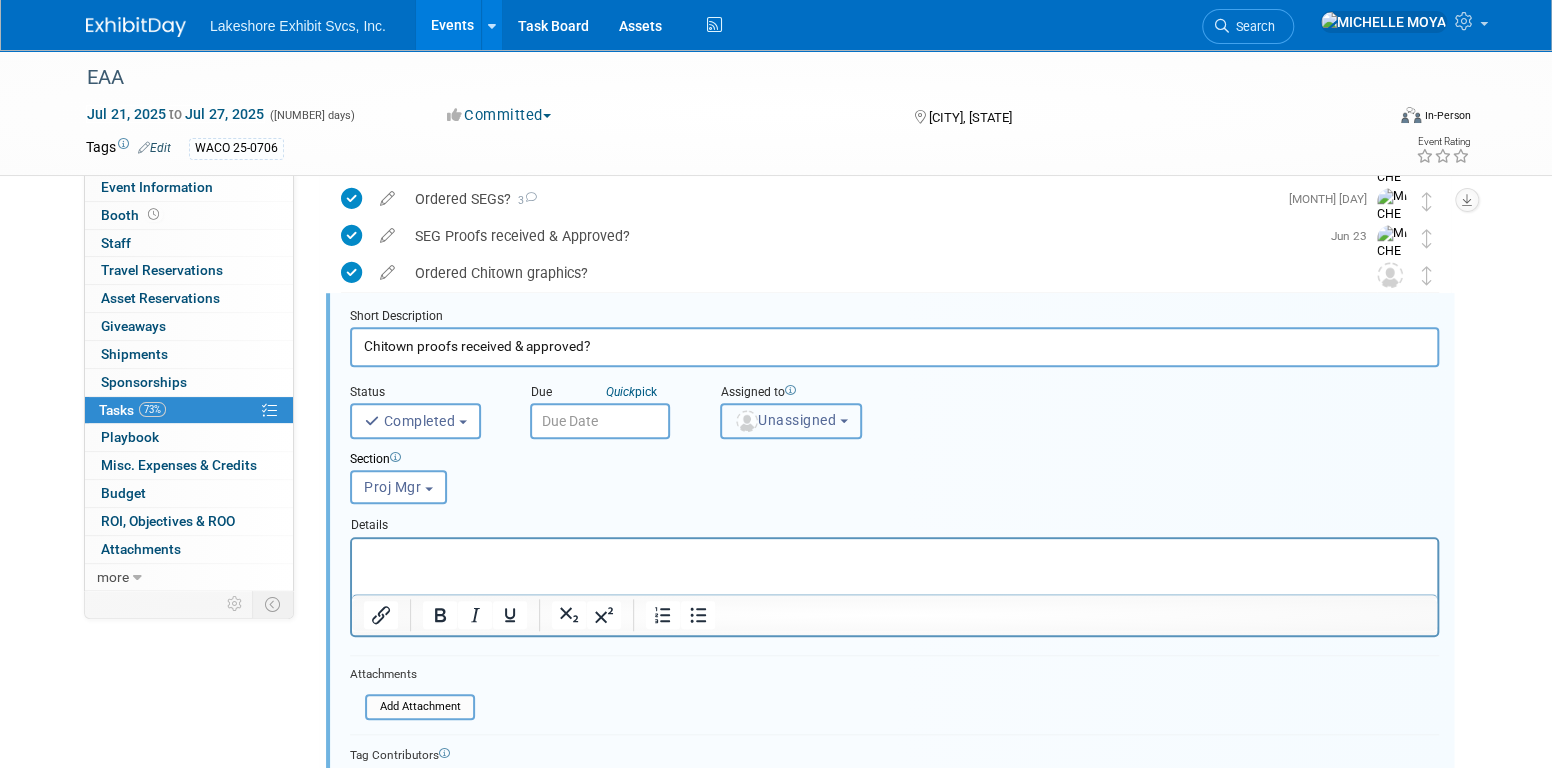 click on "Unassigned" at bounding box center (409, 421) 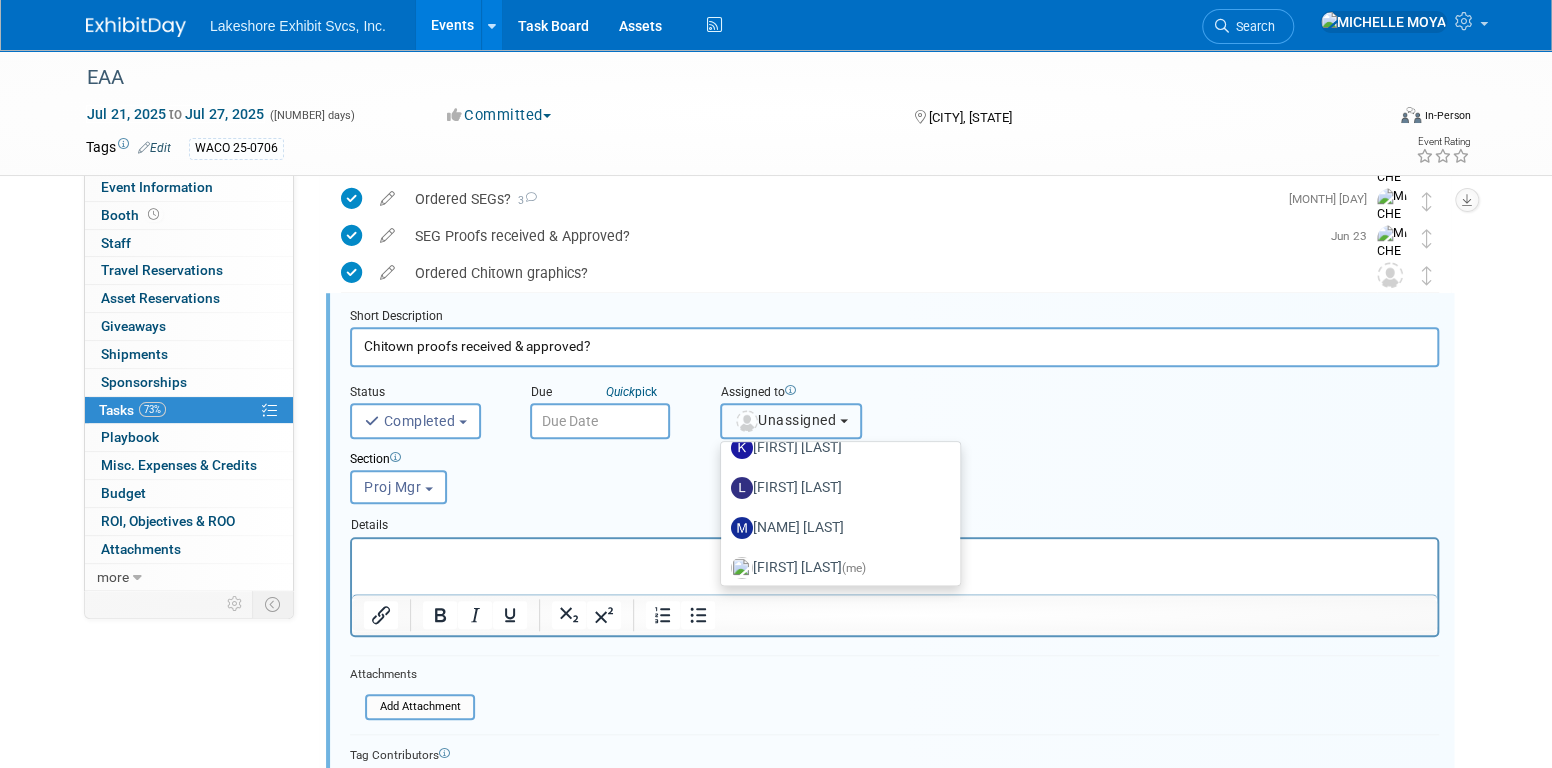 scroll, scrollTop: 310, scrollLeft: 0, axis: vertical 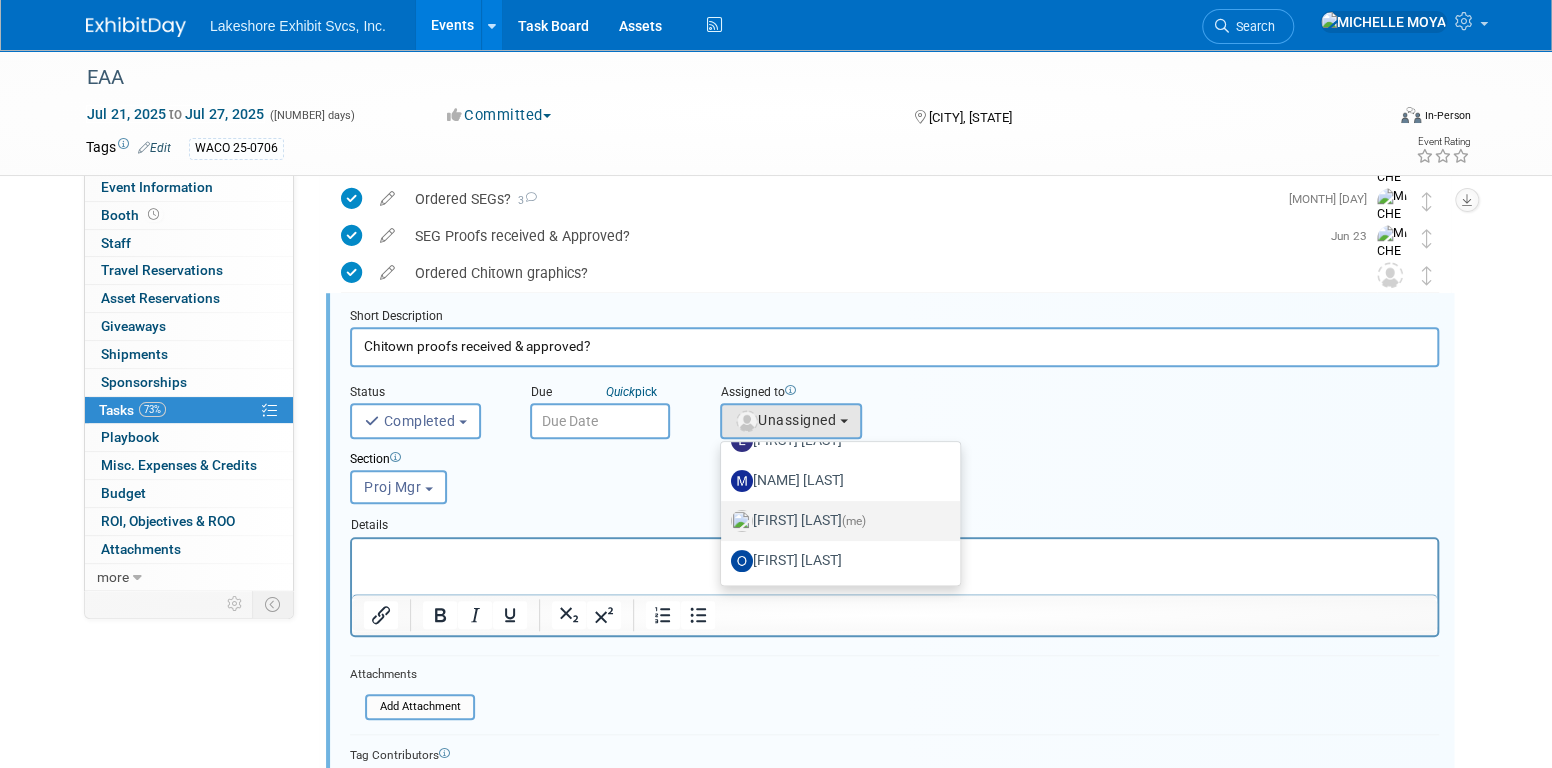 click on "[FIRST] [LAST]
(me)" at bounding box center (835, 201) 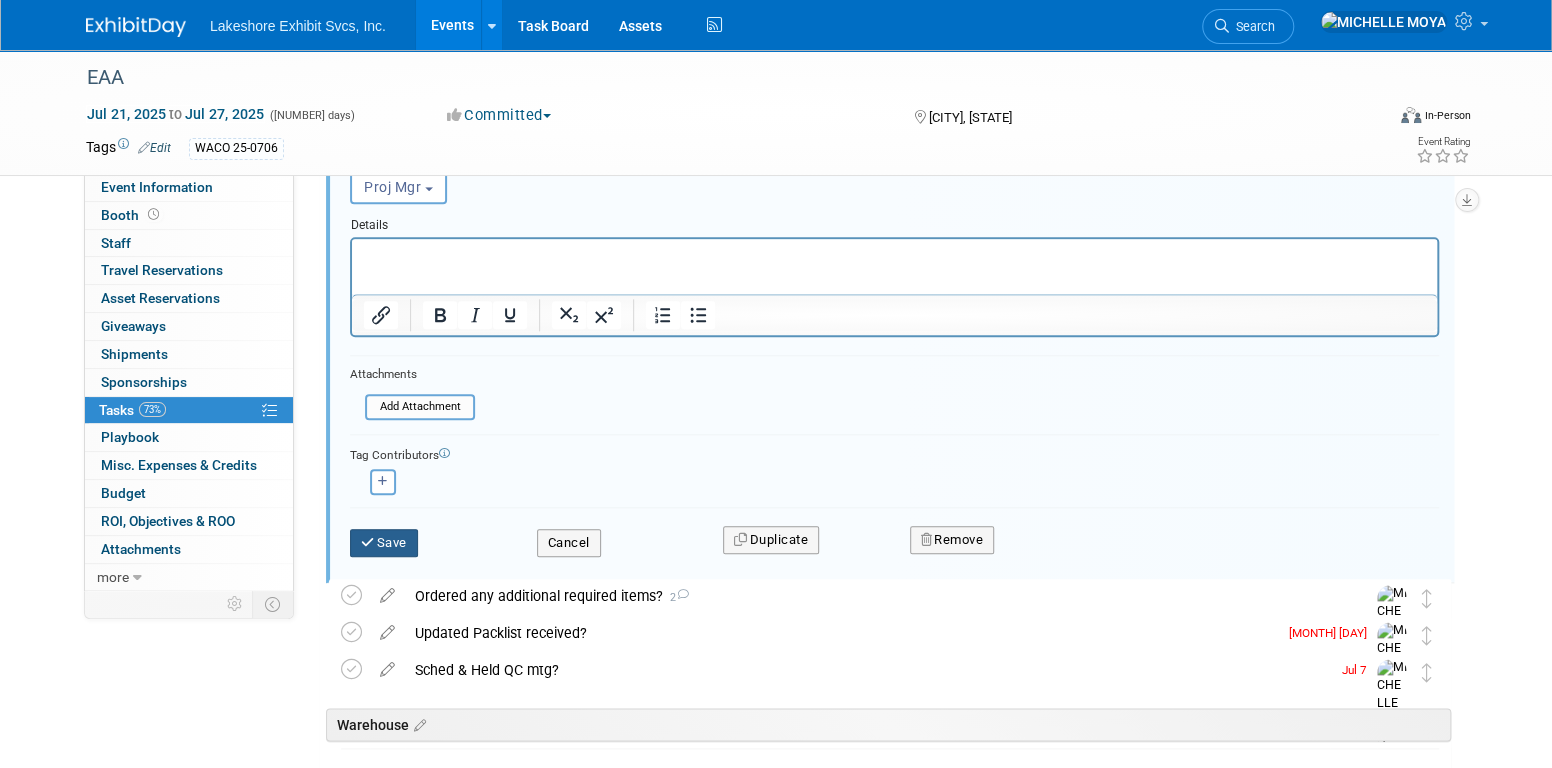 click on "Save" at bounding box center [384, 543] 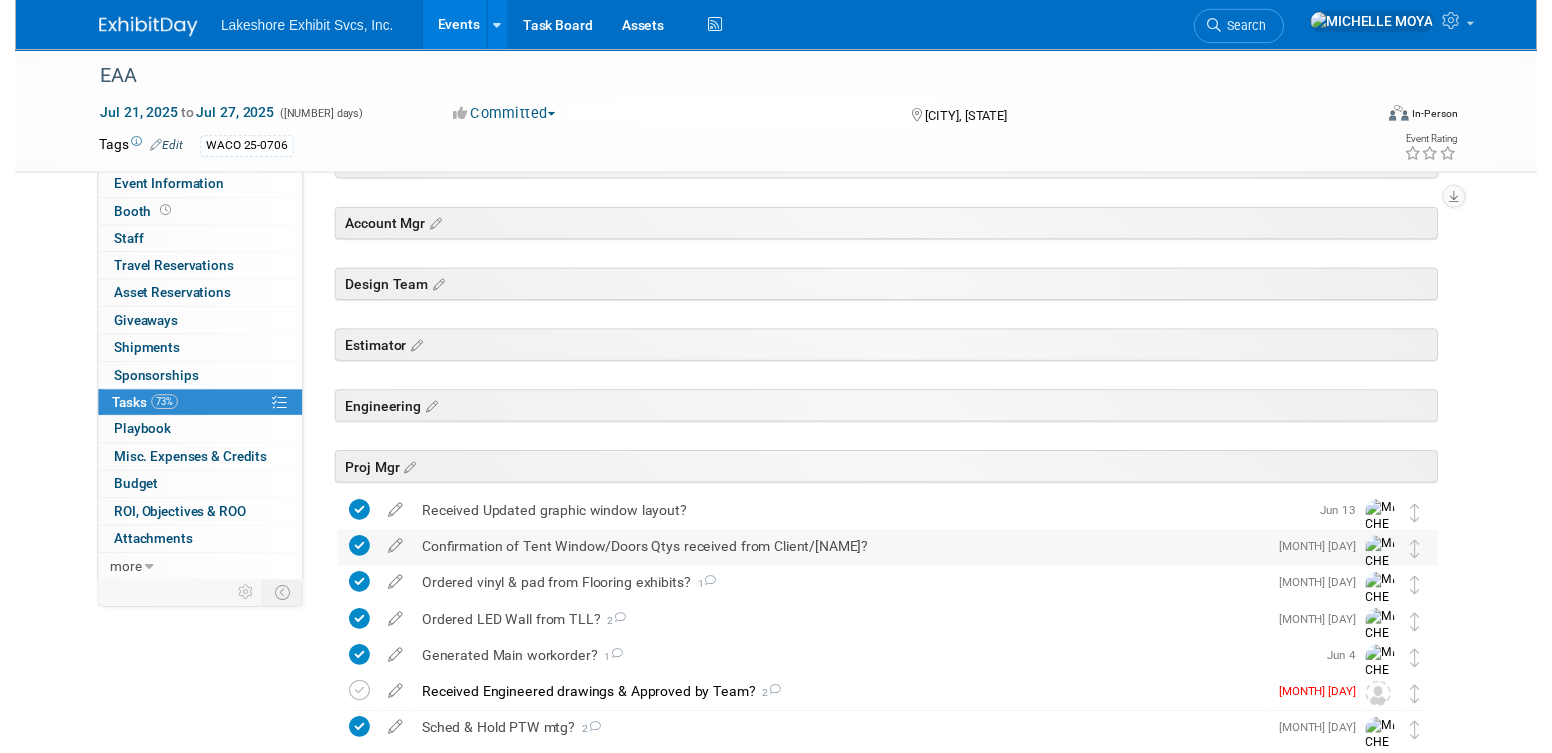 scroll, scrollTop: 306, scrollLeft: 0, axis: vertical 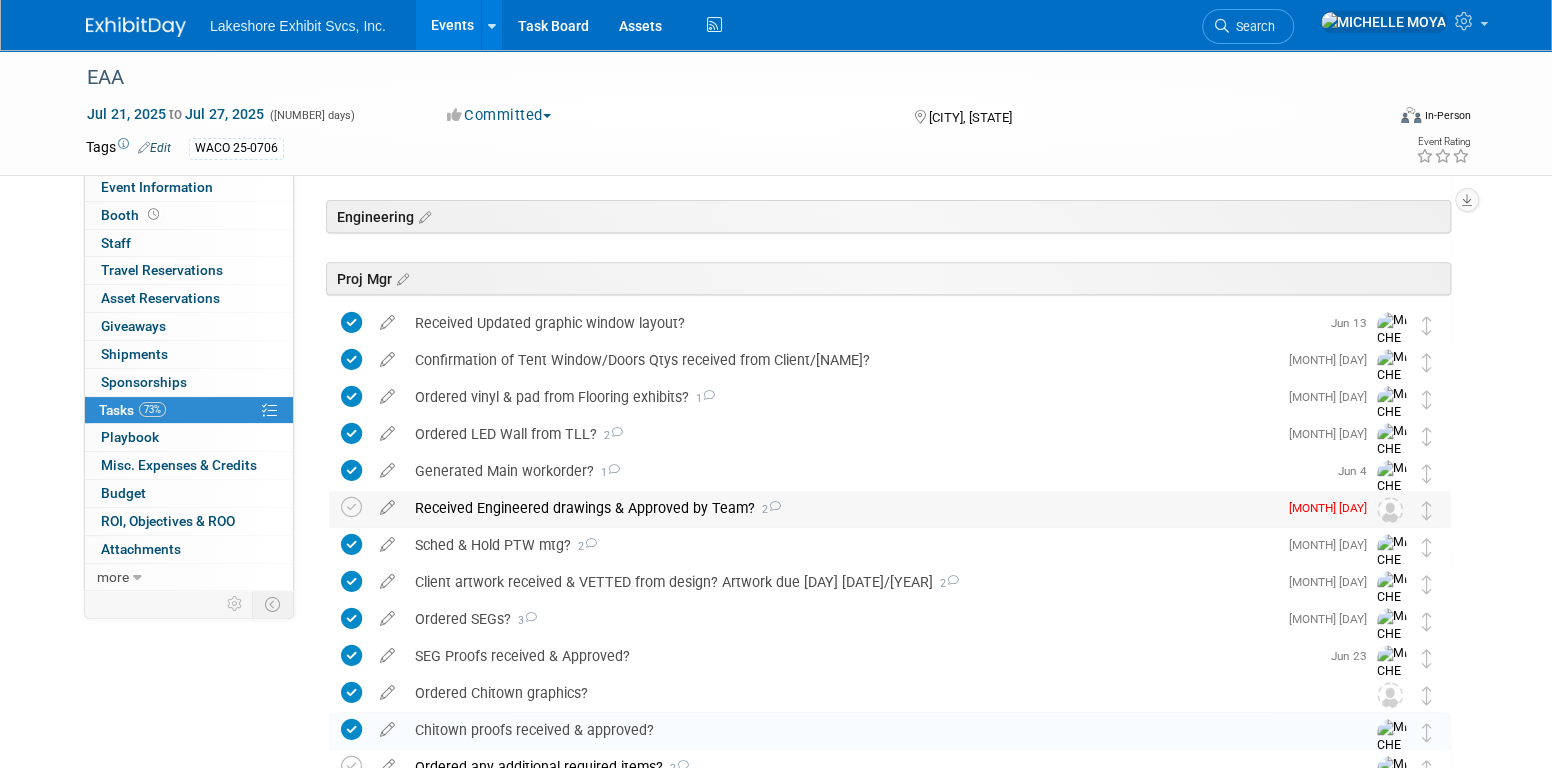 click on "Received Engineered drawings & Approved by Team?
[NUMBER]" at bounding box center (841, 508) 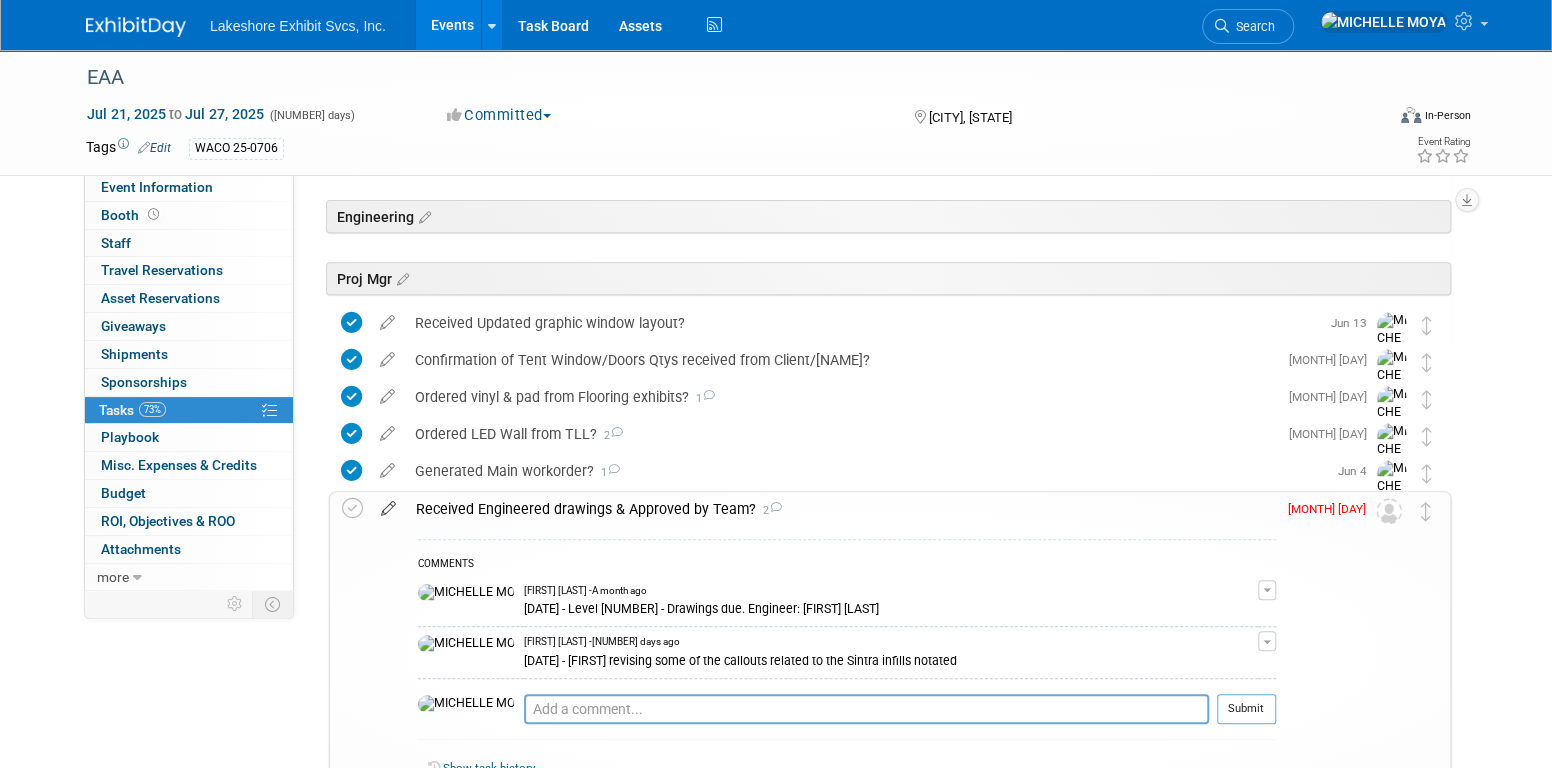 click at bounding box center (388, 504) 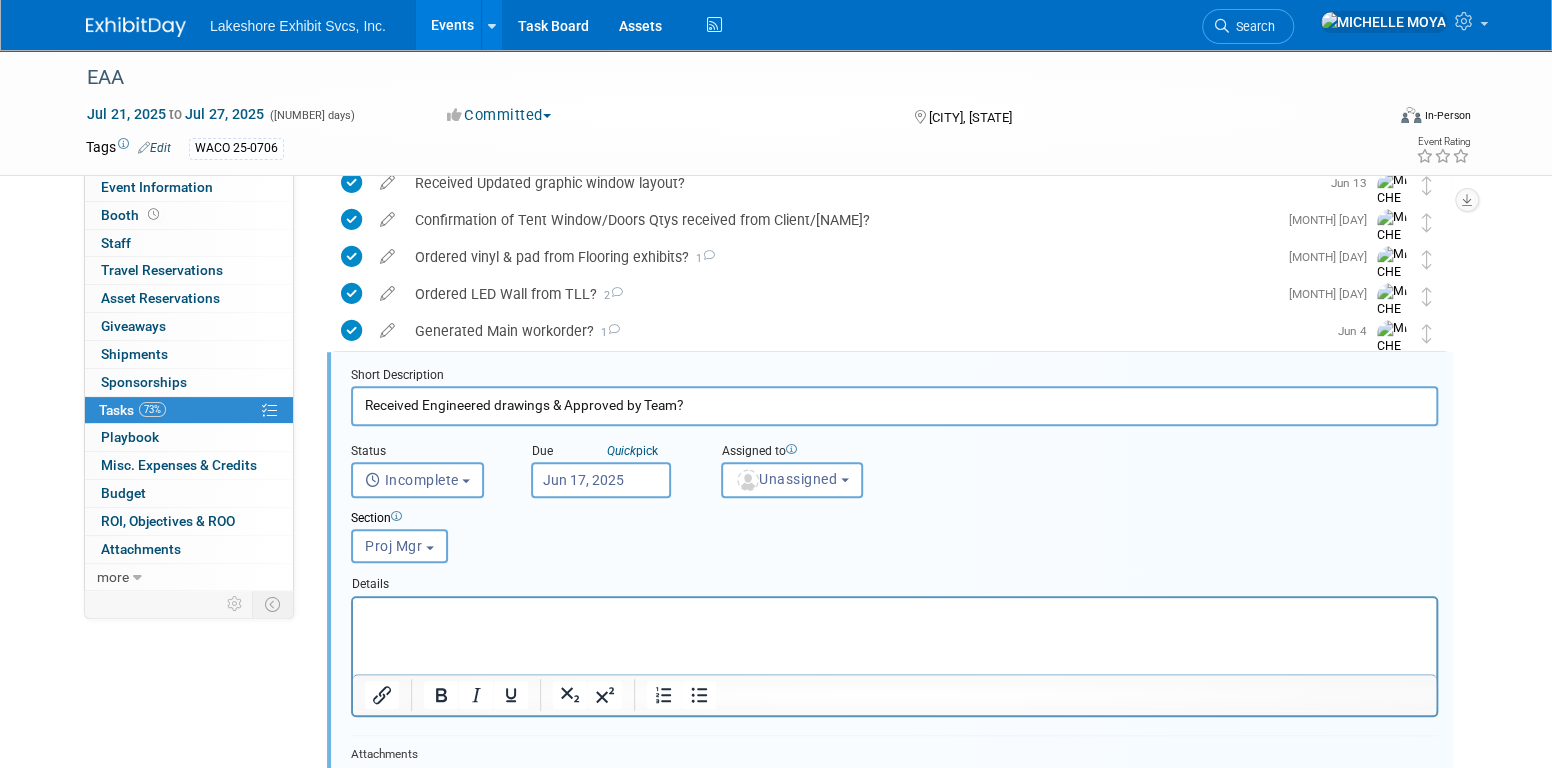 scroll, scrollTop: 504, scrollLeft: 0, axis: vertical 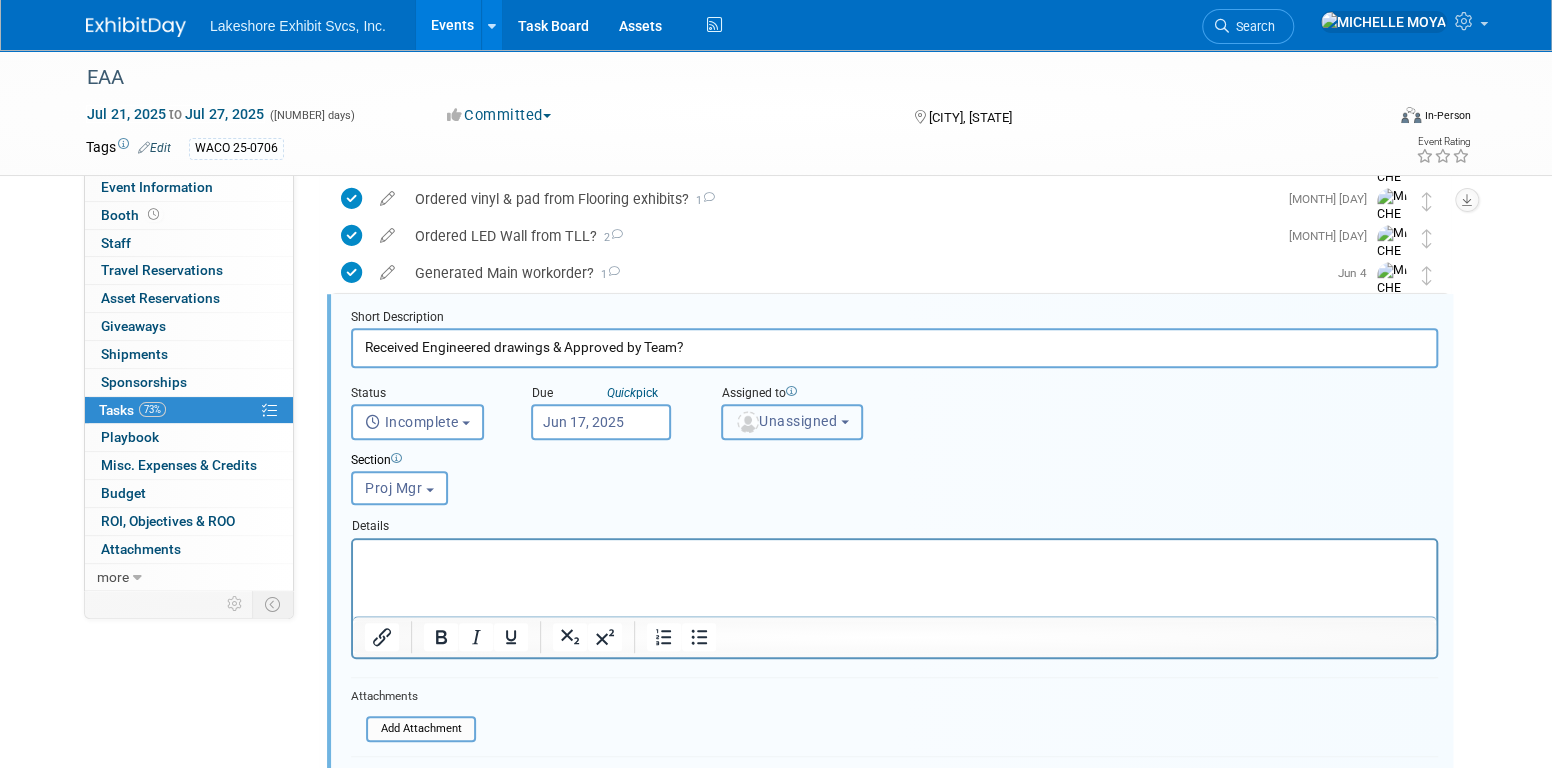 click on "Unassigned" at bounding box center (412, 422) 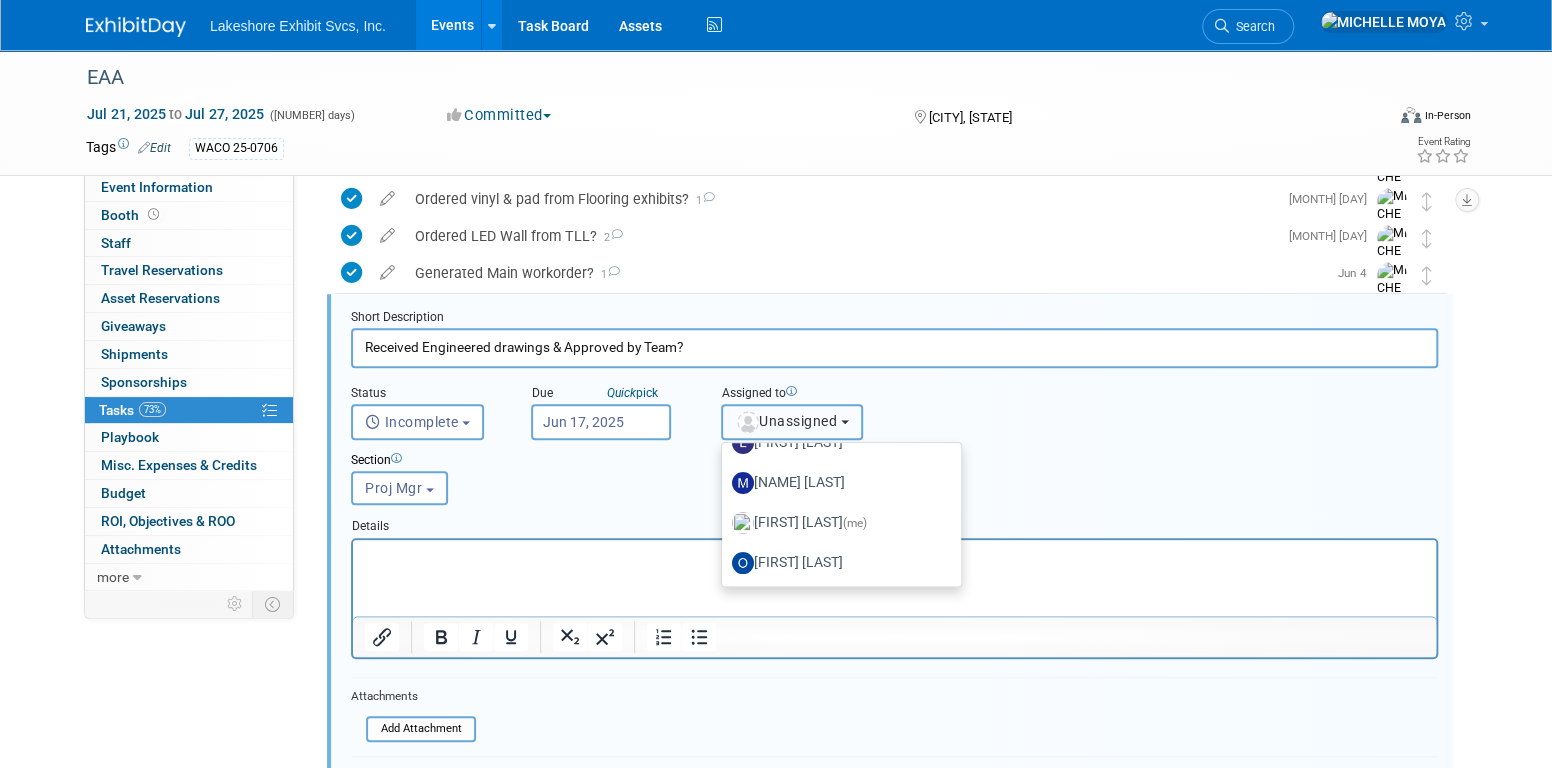 scroll, scrollTop: 310, scrollLeft: 0, axis: vertical 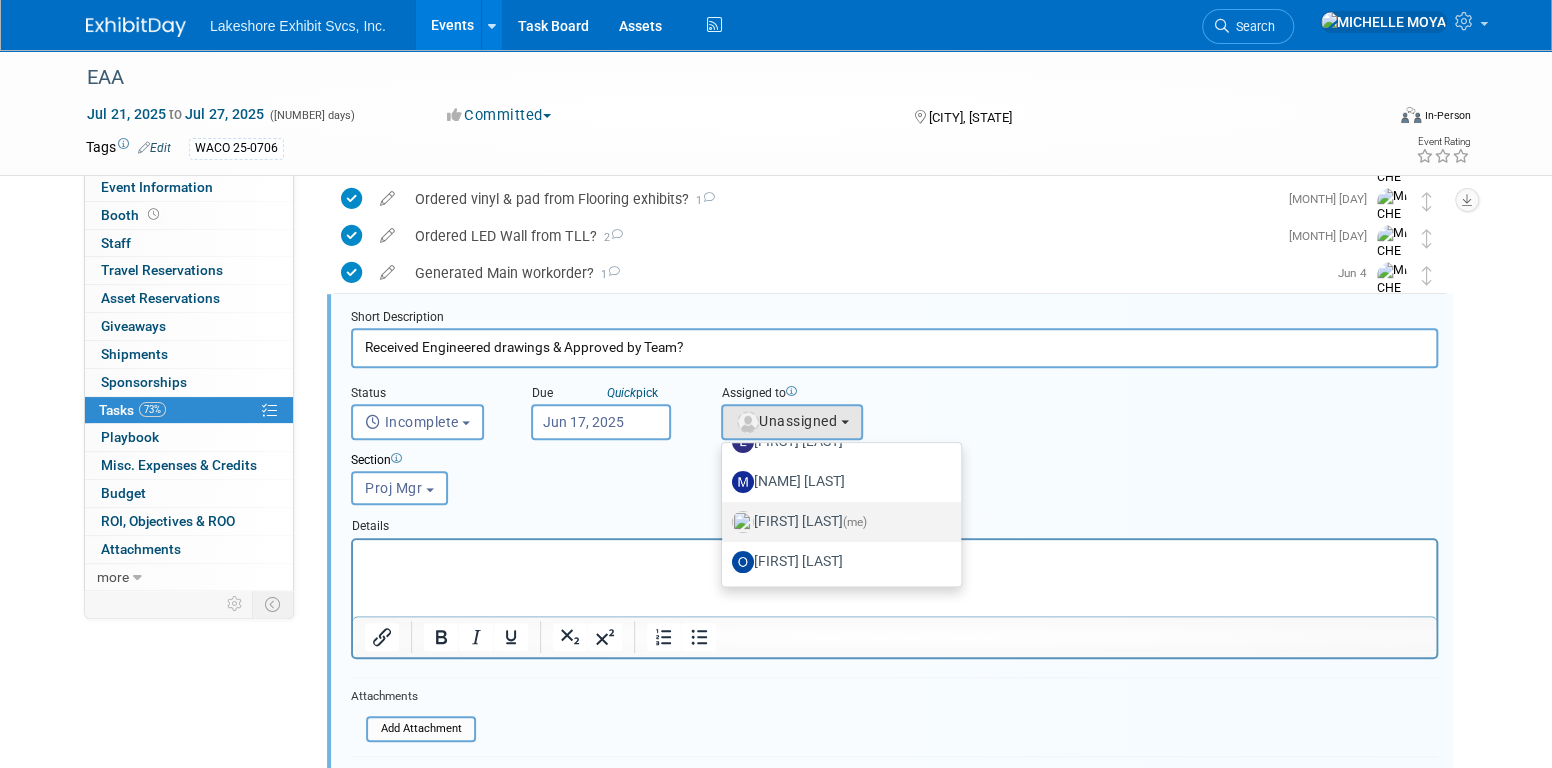 click on "[FIRST] [LAST]
(me)" at bounding box center [836, 202] 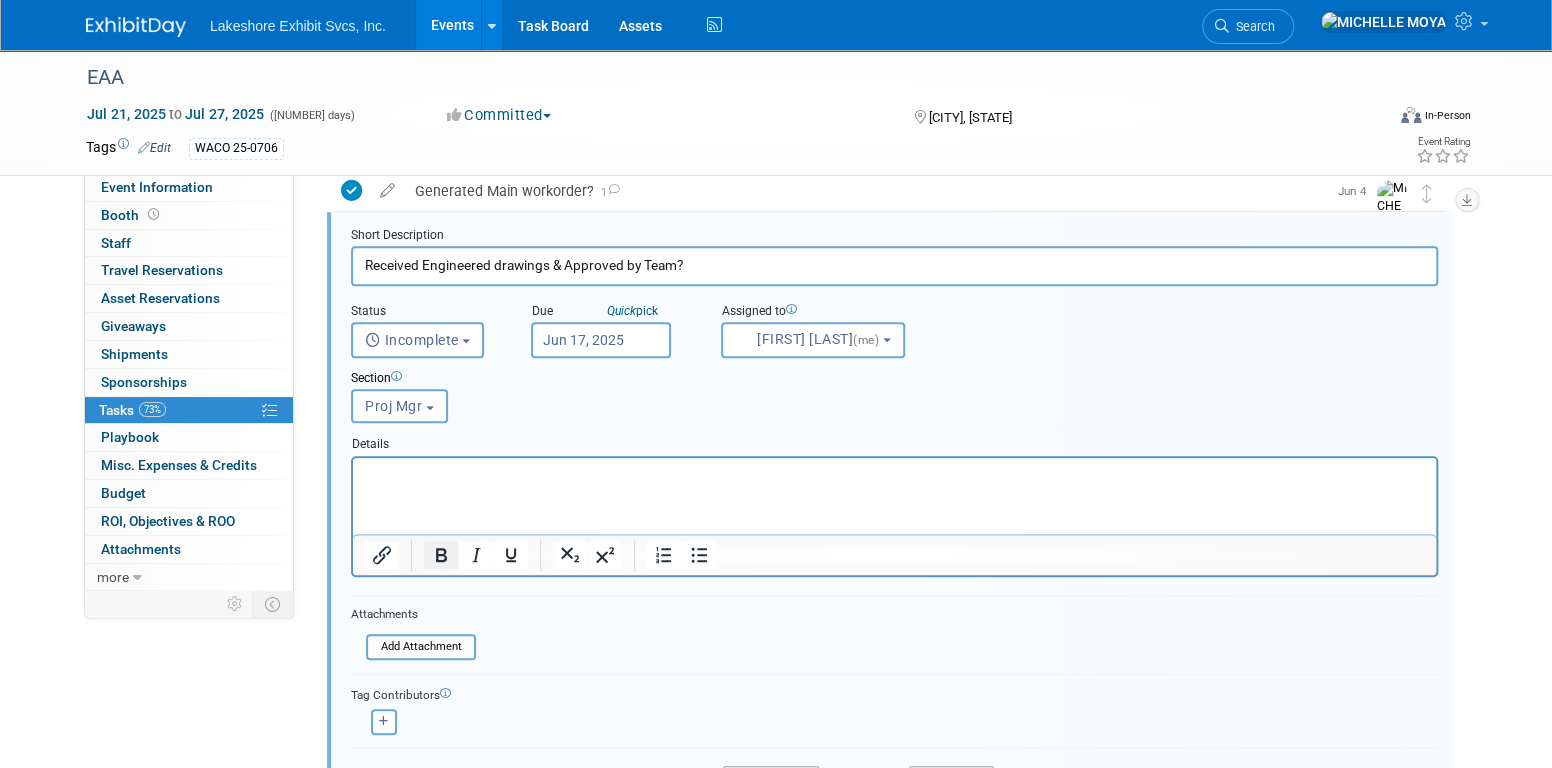 scroll, scrollTop: 704, scrollLeft: 0, axis: vertical 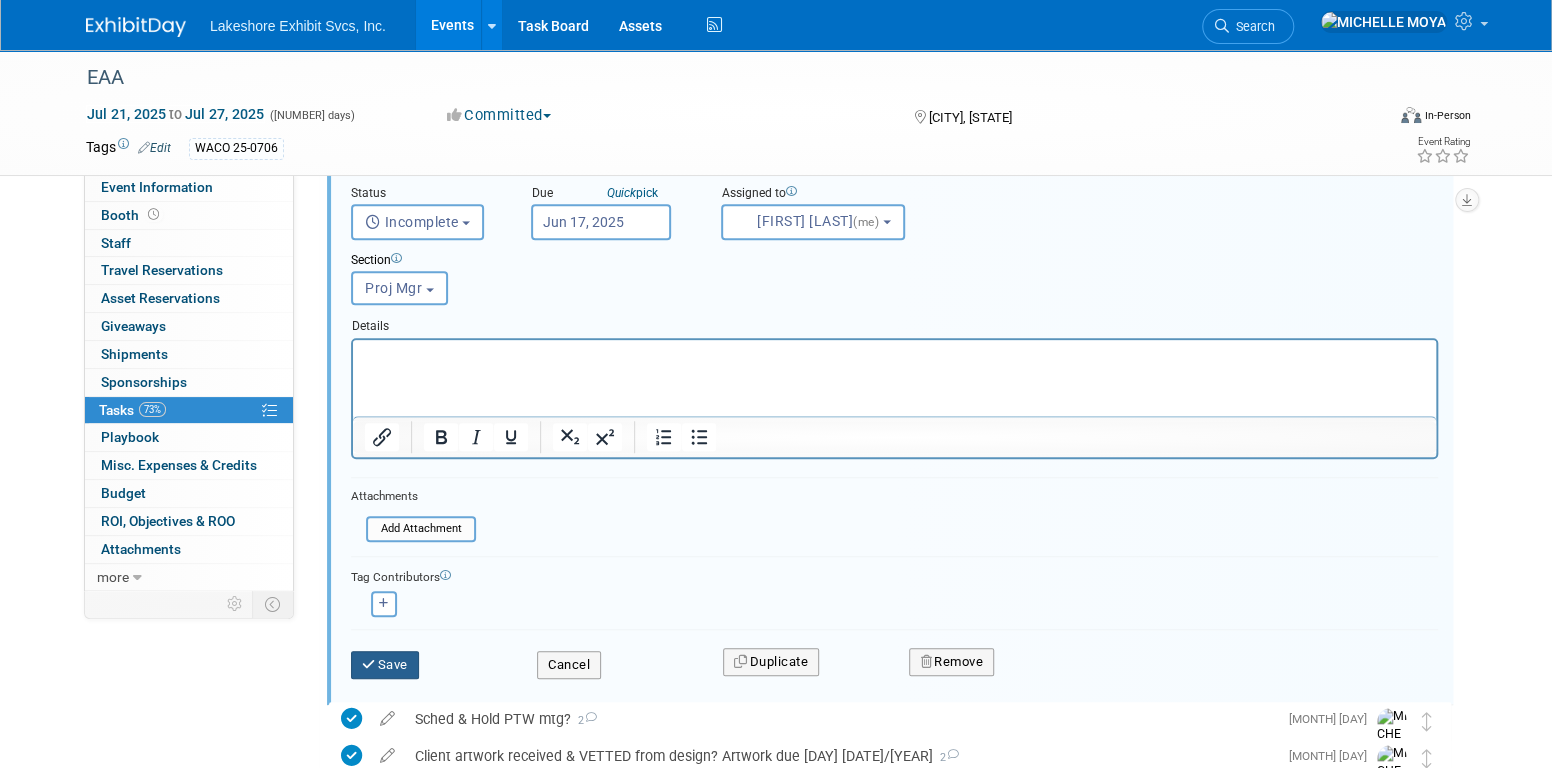 click on "Save" at bounding box center (385, 665) 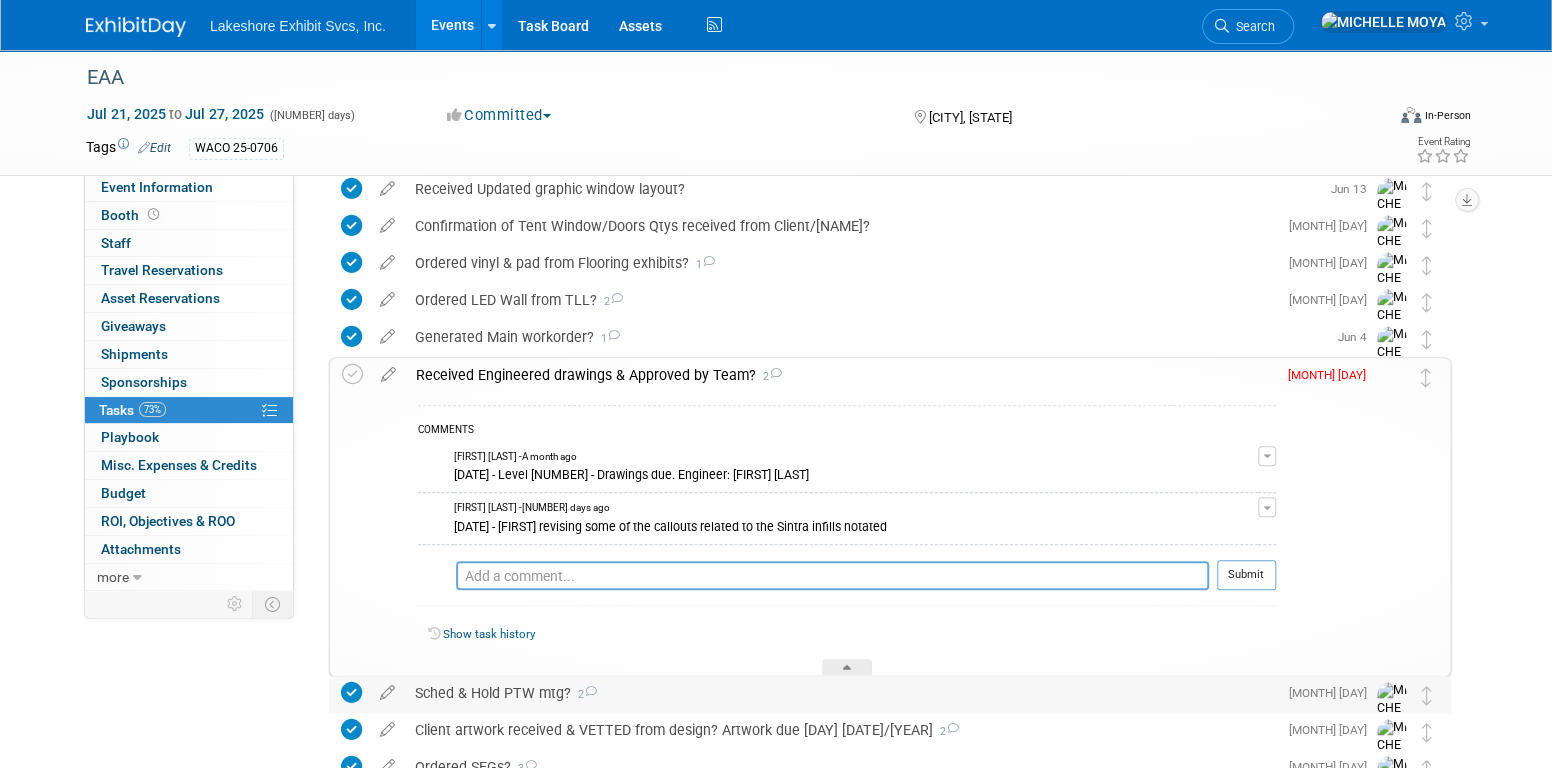 scroll, scrollTop: 404, scrollLeft: 0, axis: vertical 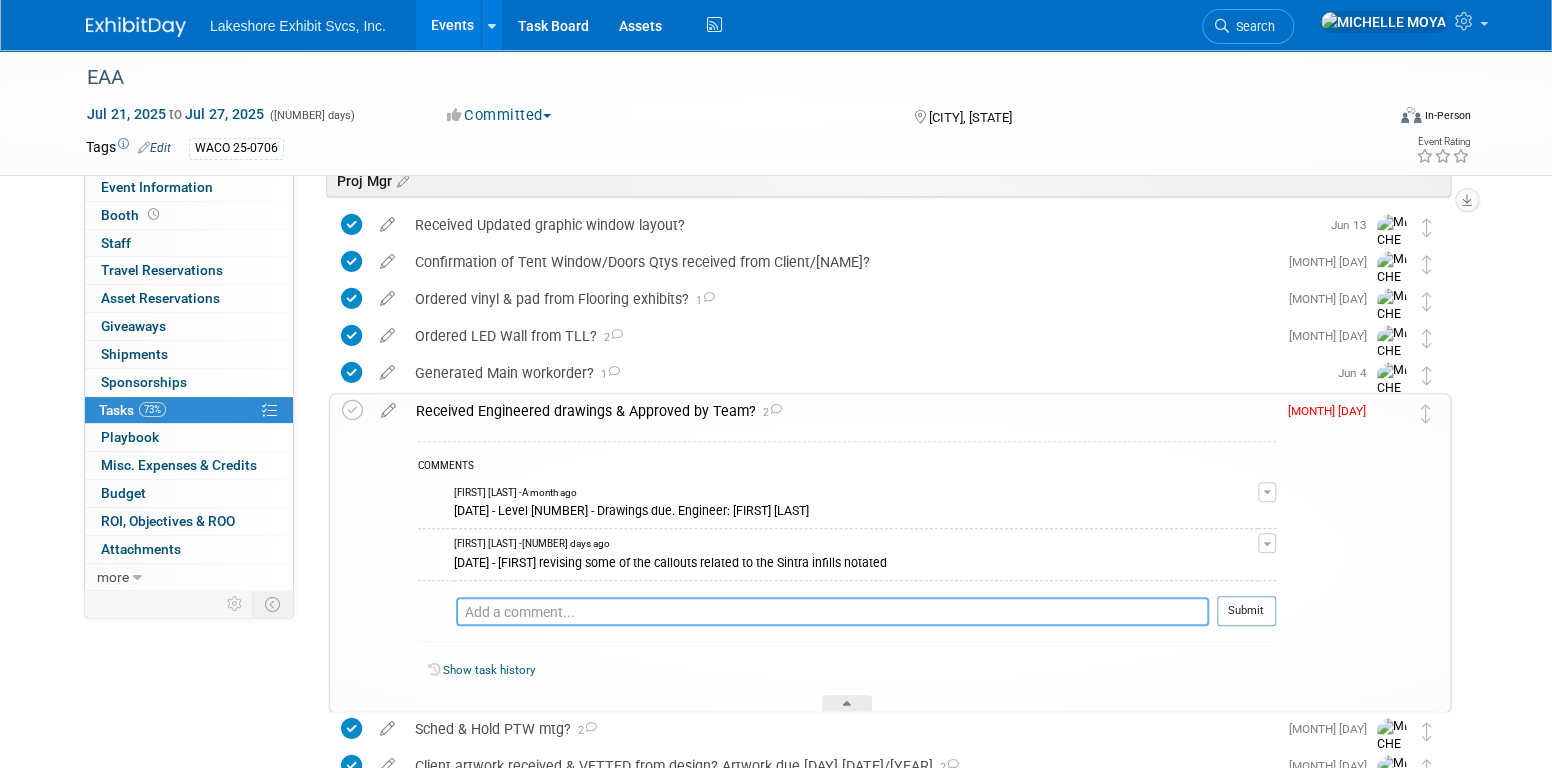 click at bounding box center (832, 611) 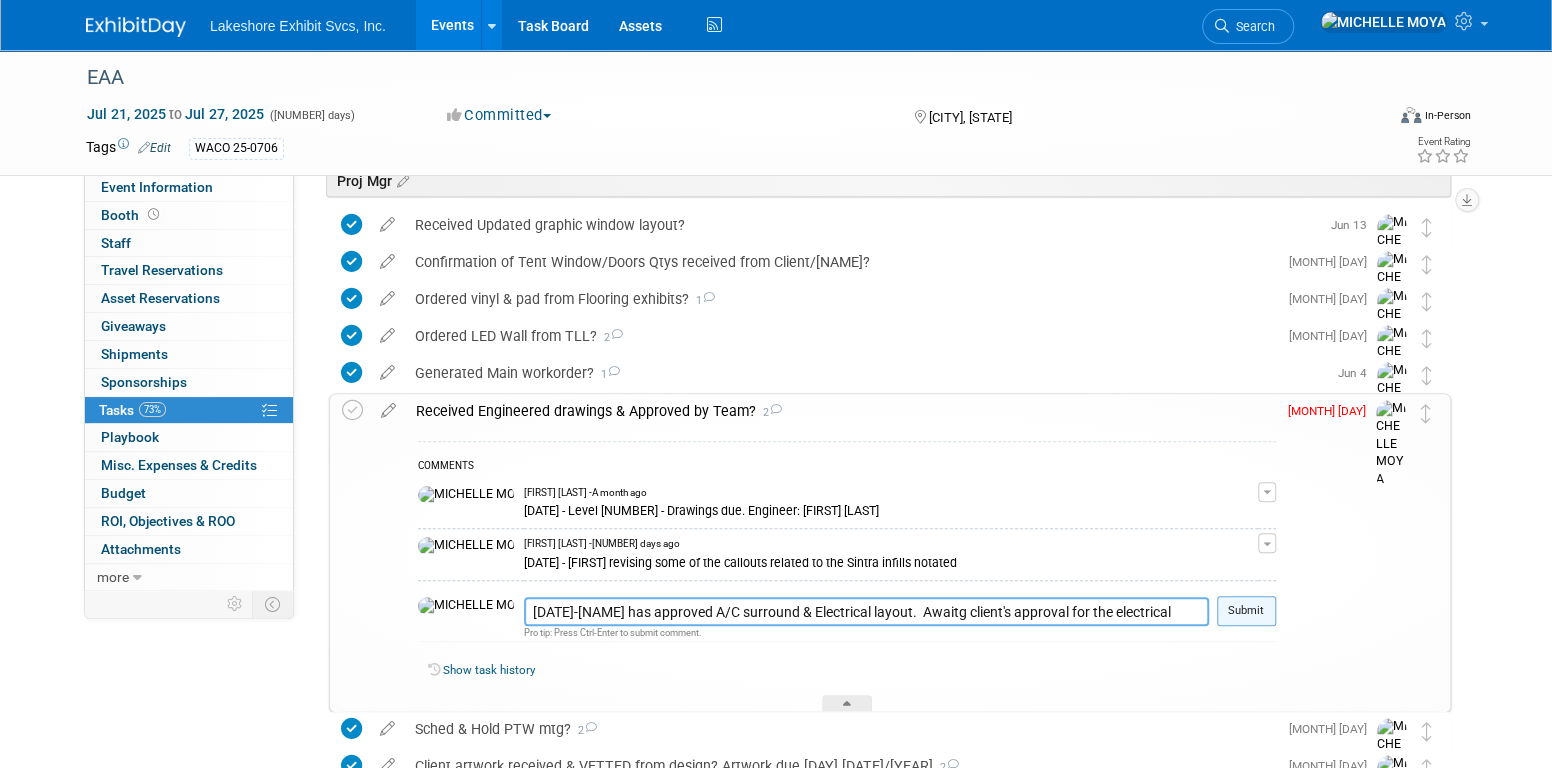 type on "[DATE]-[NAME] has approved A/C surround & Electrical layout.  Awaitg client's approval for the electrical layout." 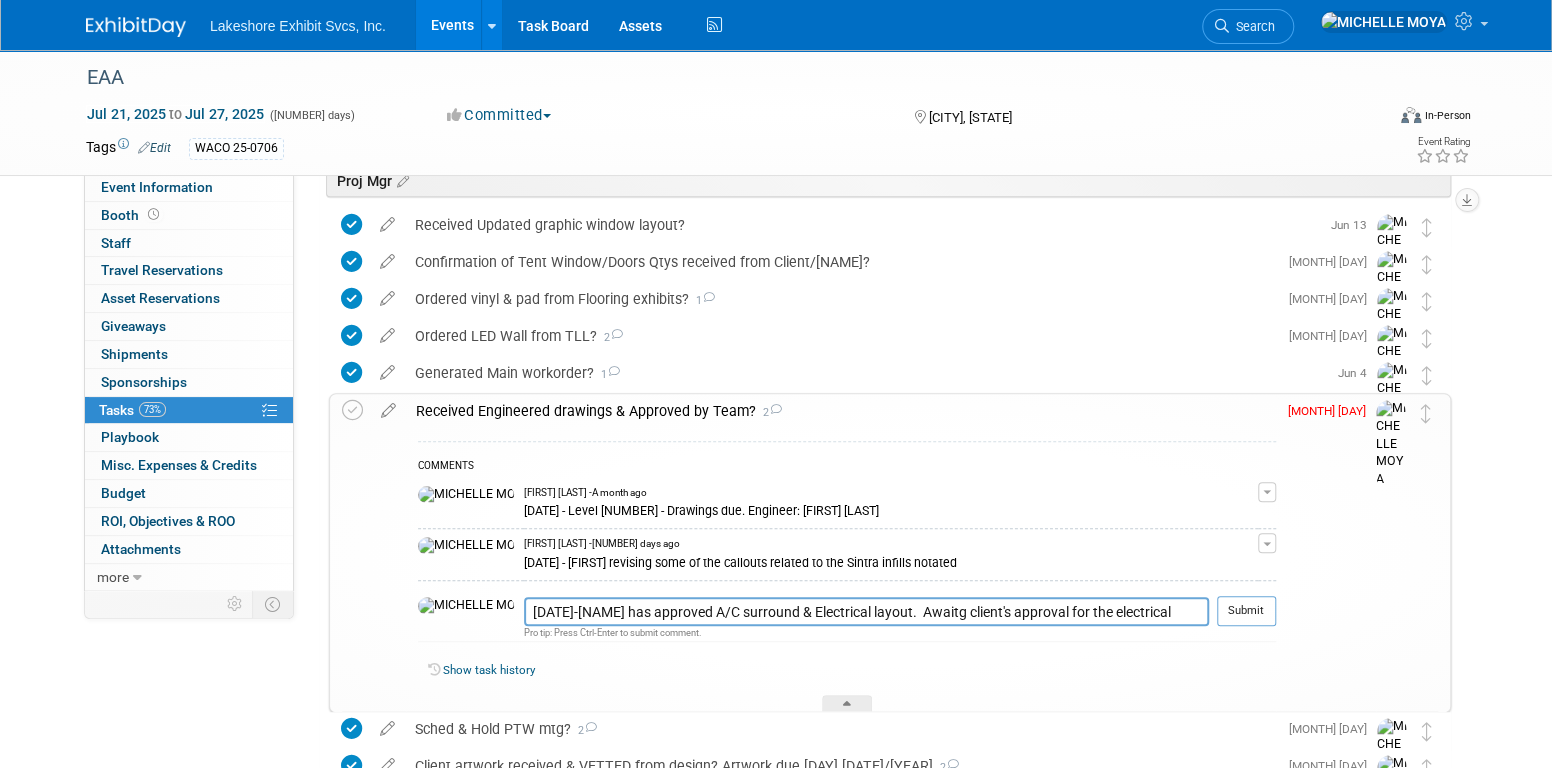 click on "Submit" at bounding box center [1246, 611] 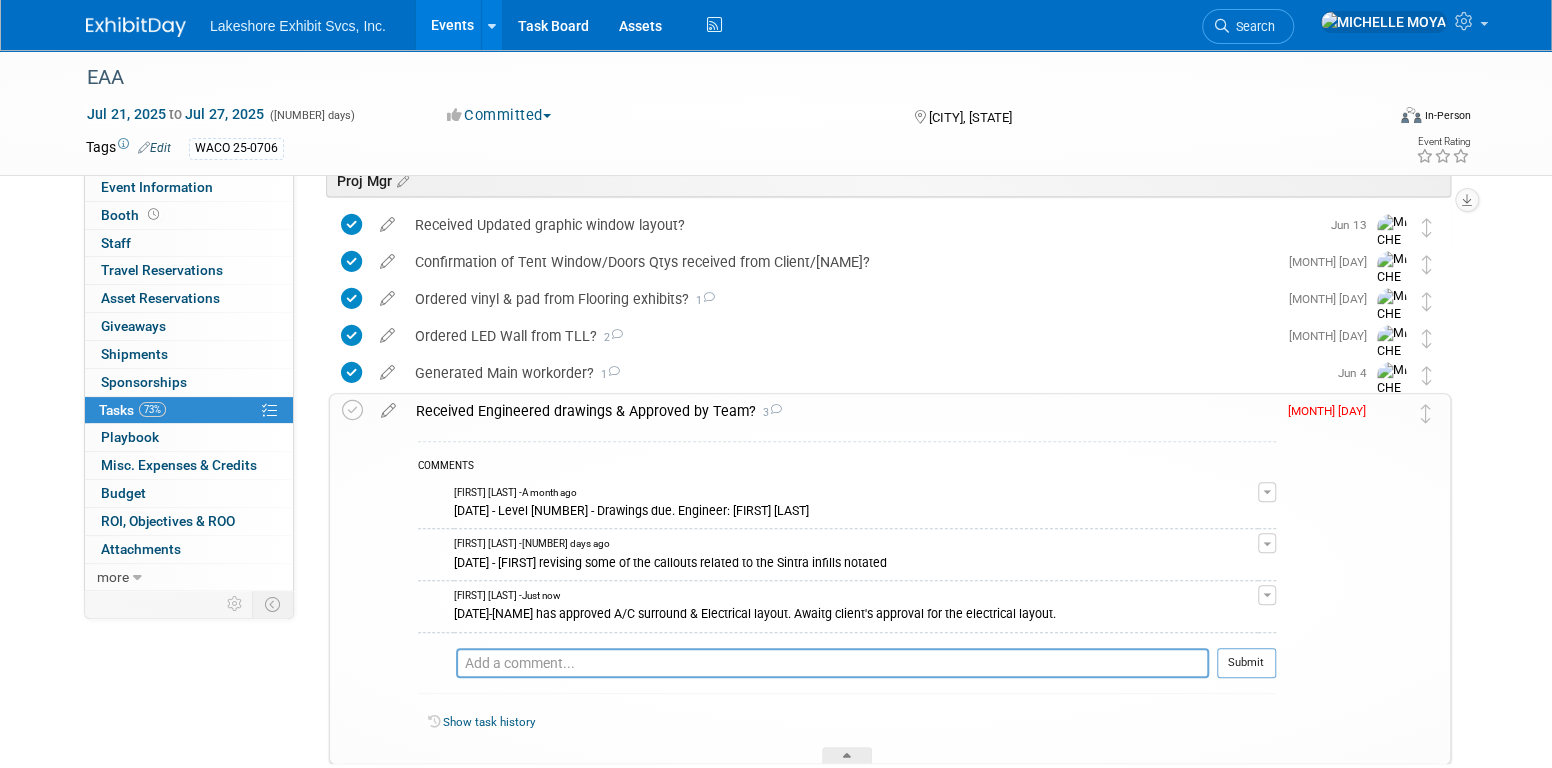 click on "Received Engineered drawings & Approved by Team?
[NUMBER]" at bounding box center (841, 411) 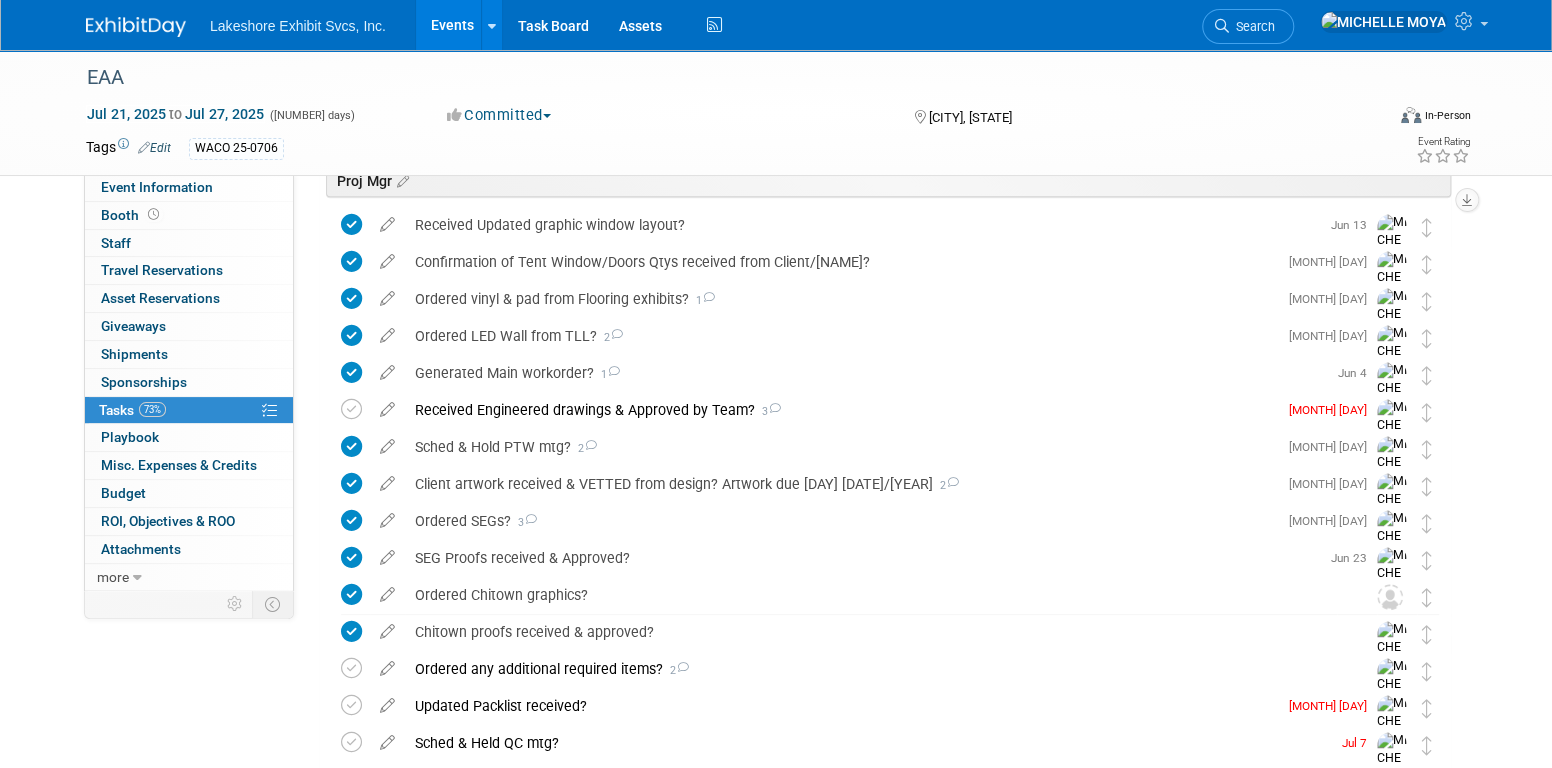 click on "Events" at bounding box center (452, 25) 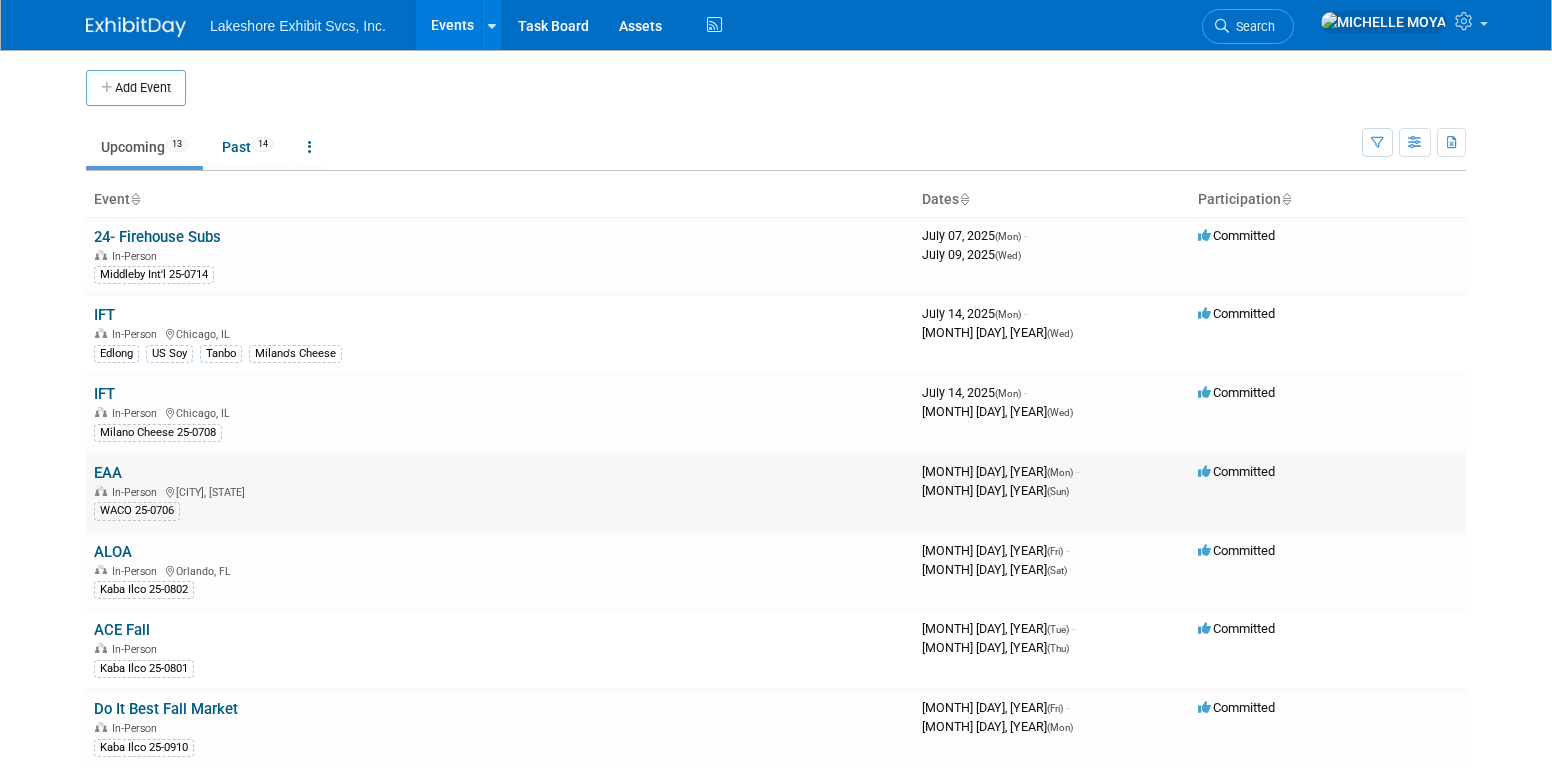 scroll, scrollTop: 0, scrollLeft: 0, axis: both 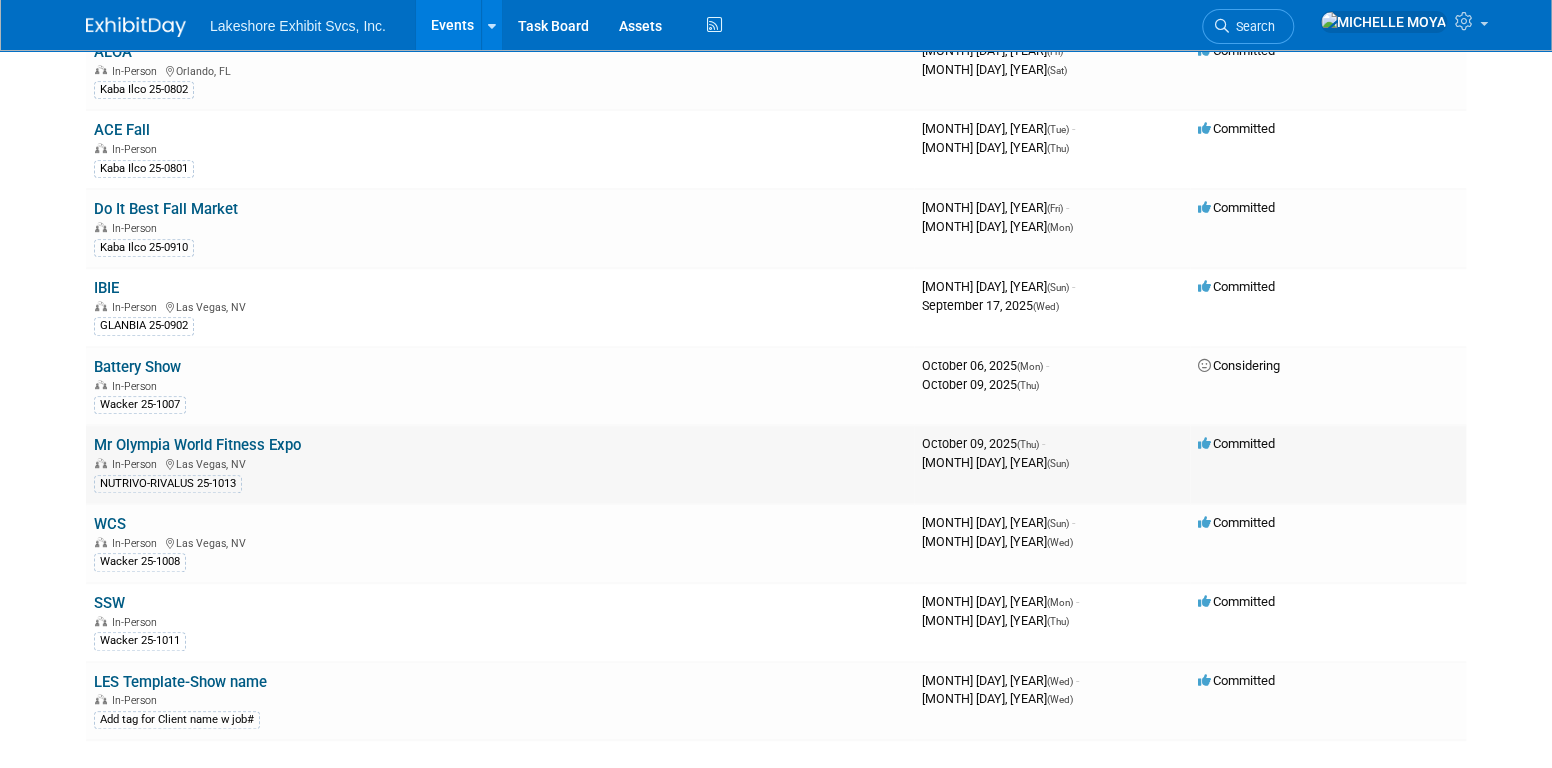 click on "Mr Olympia World Fitness Expo" at bounding box center (197, 445) 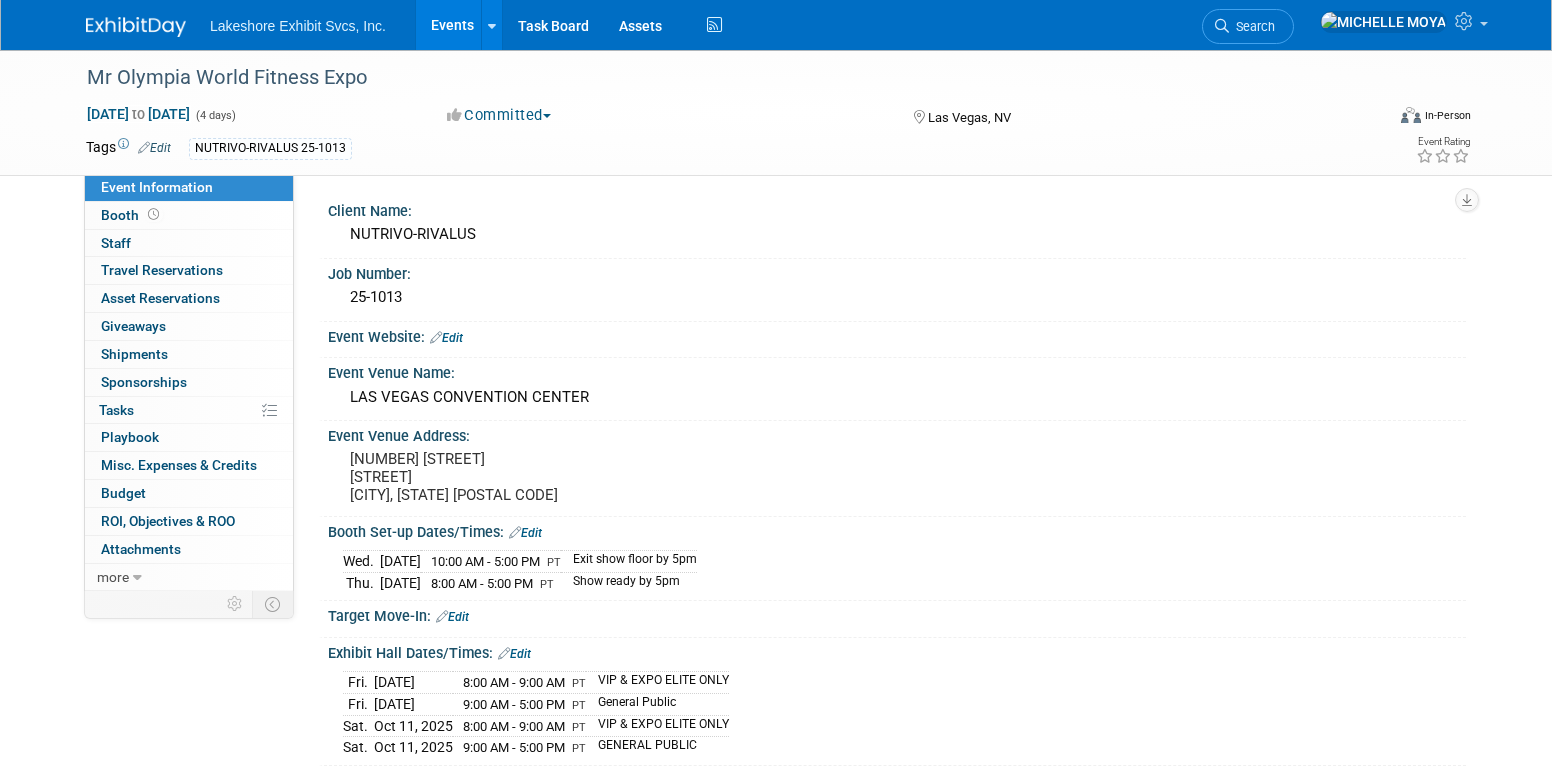 scroll, scrollTop: 0, scrollLeft: 0, axis: both 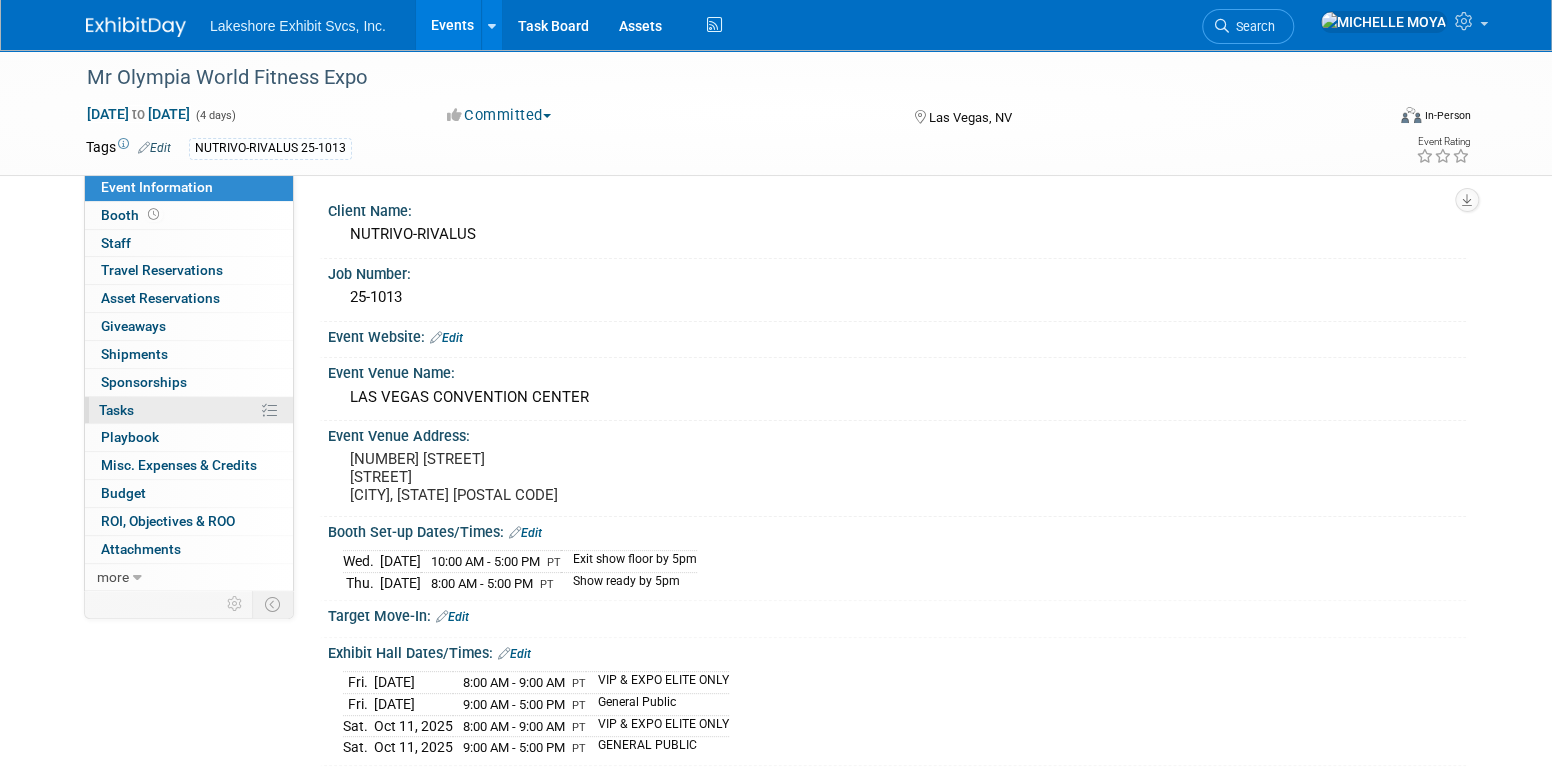 click on "0%
Tasks 0%" at bounding box center [189, 410] 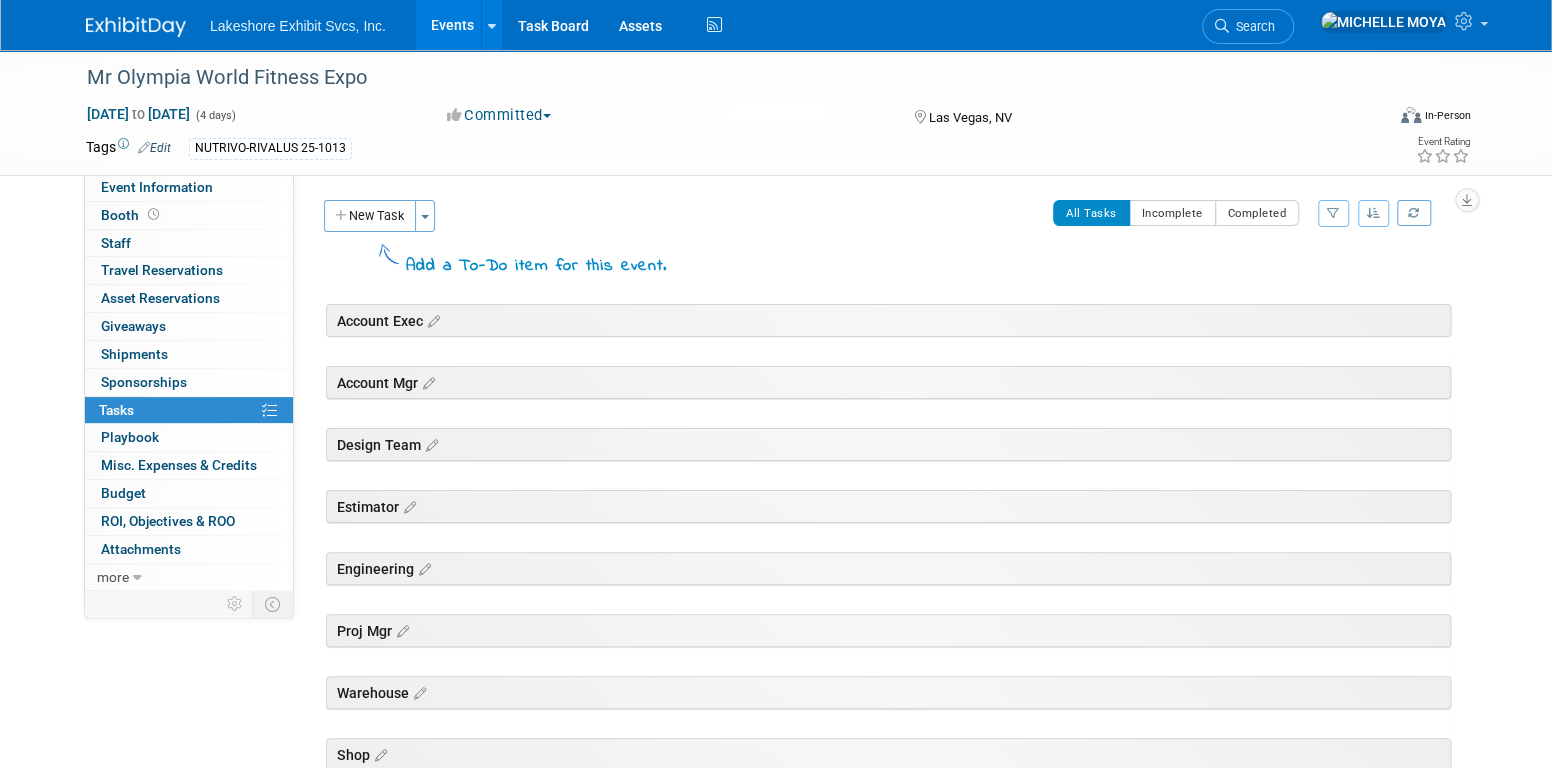 scroll, scrollTop: 0, scrollLeft: 0, axis: both 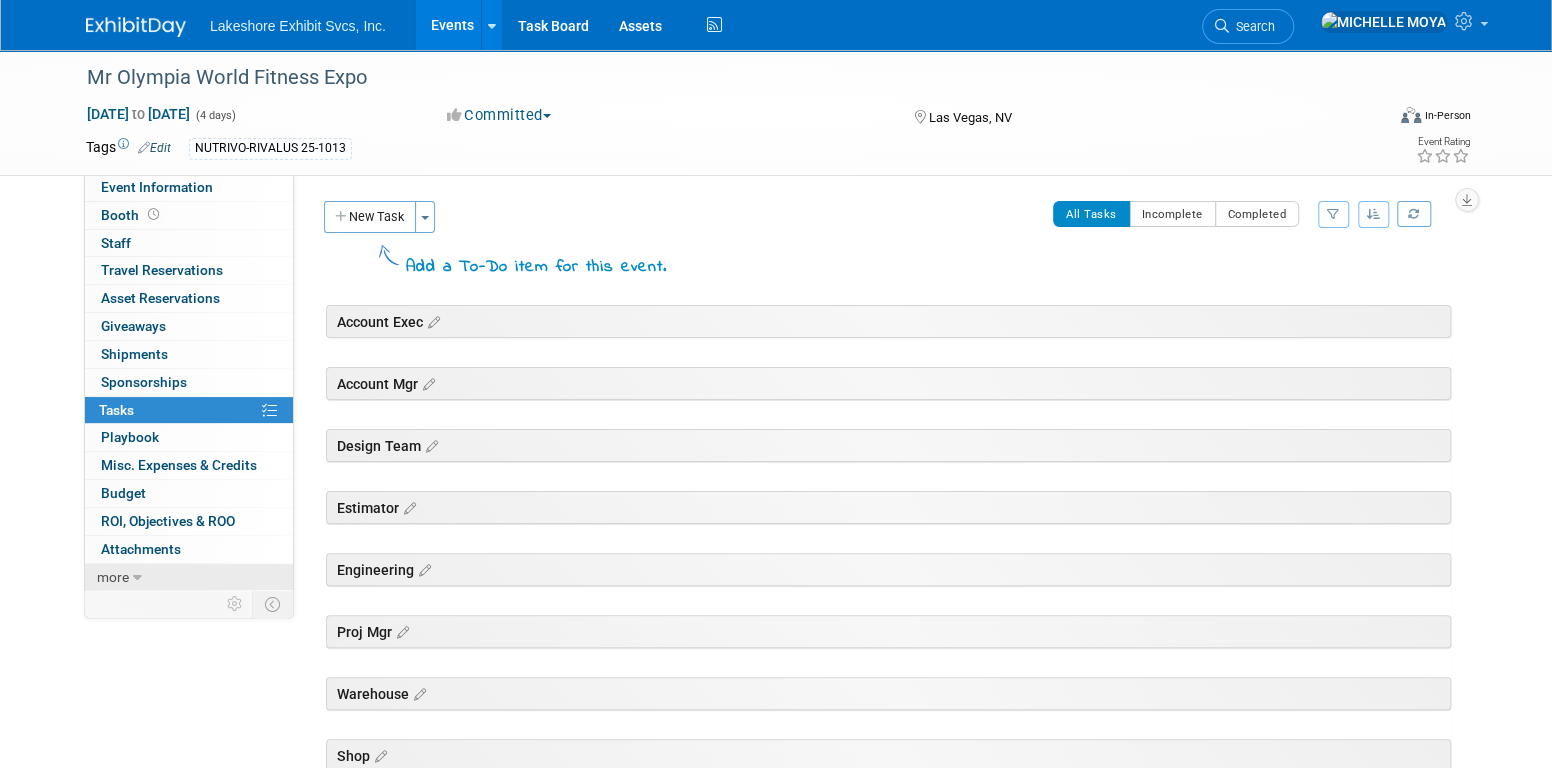 click on "more" at bounding box center [113, 577] 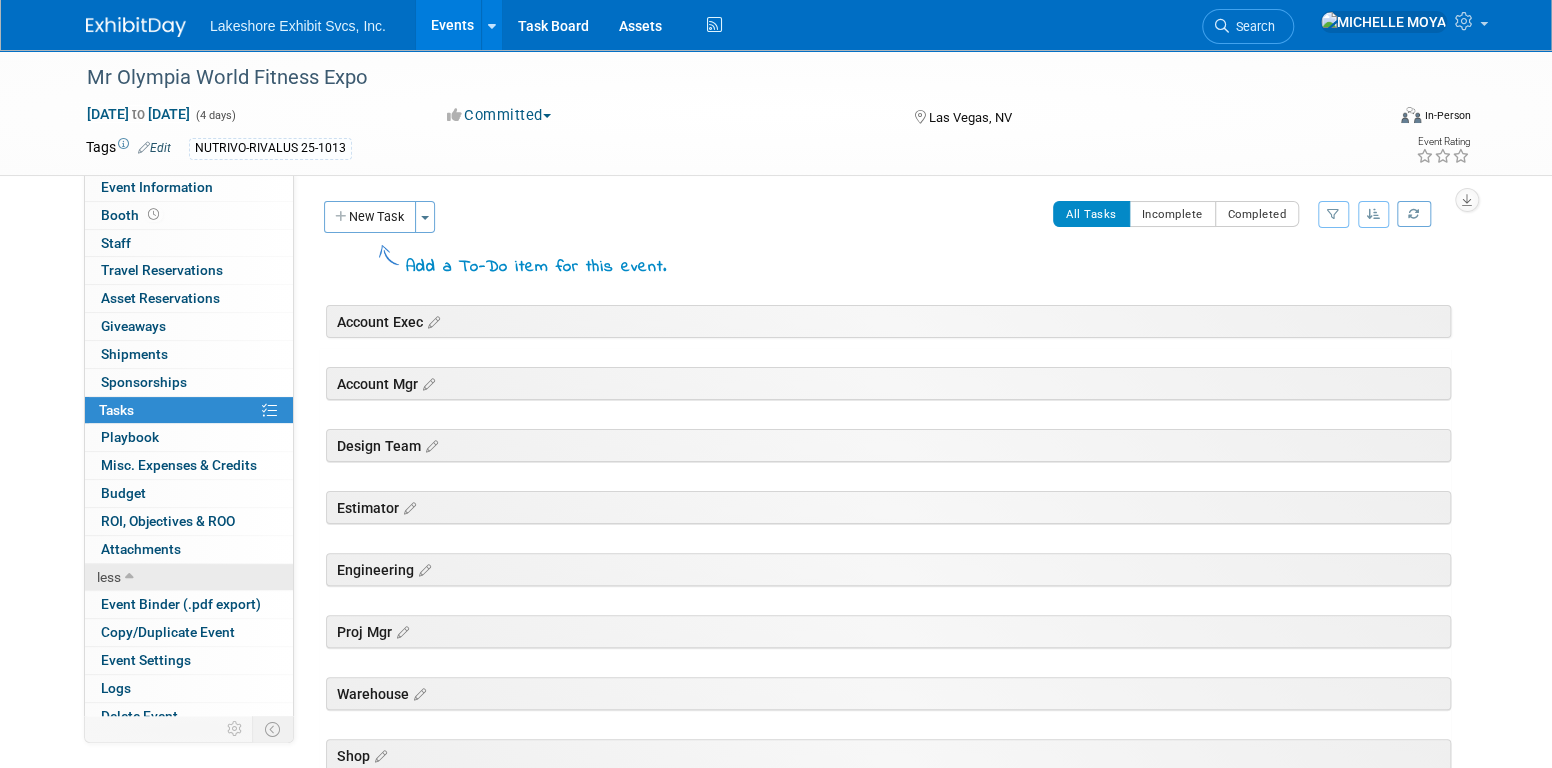 scroll, scrollTop: 10, scrollLeft: 0, axis: vertical 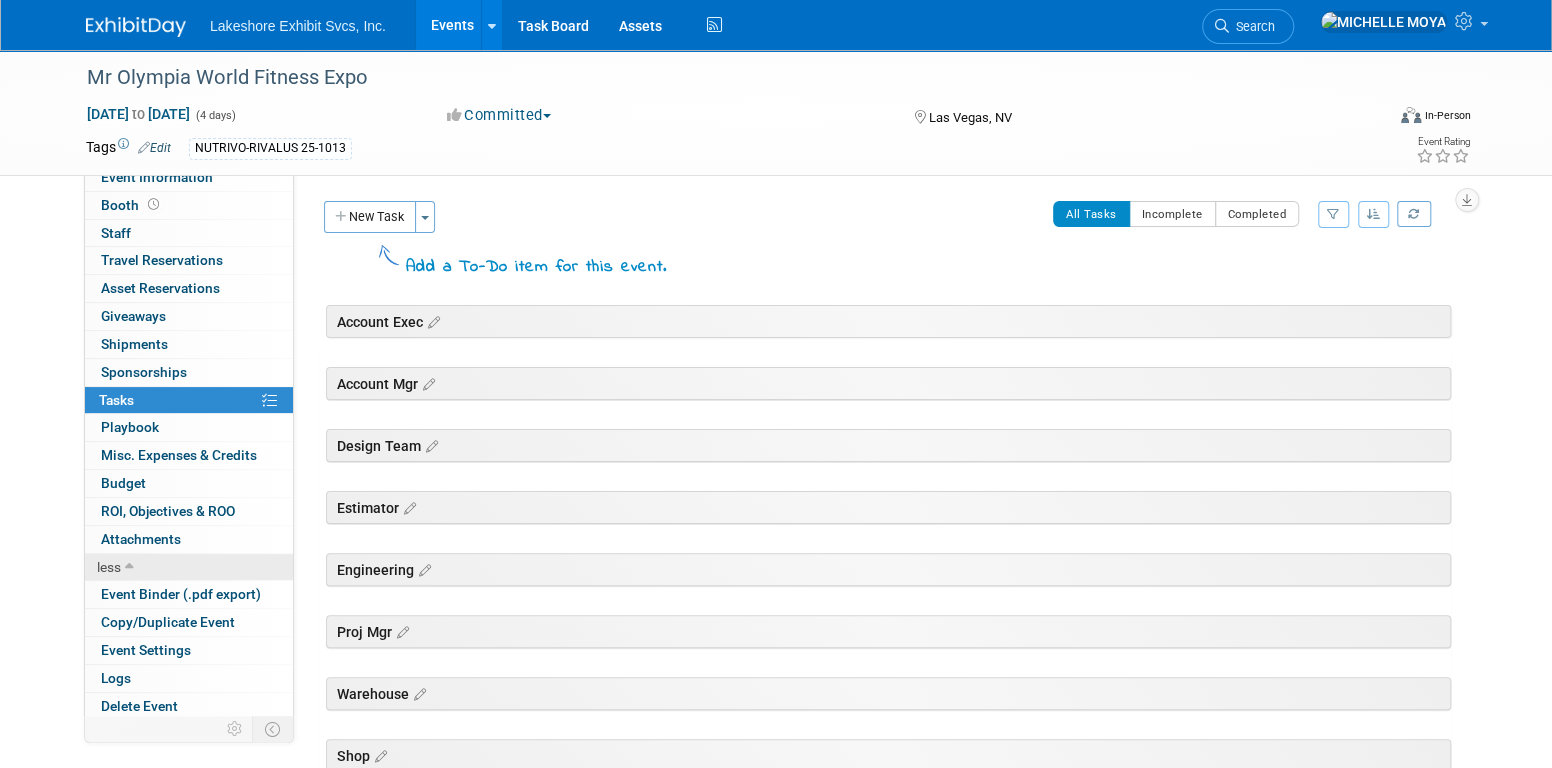 click on "less" at bounding box center [189, 567] 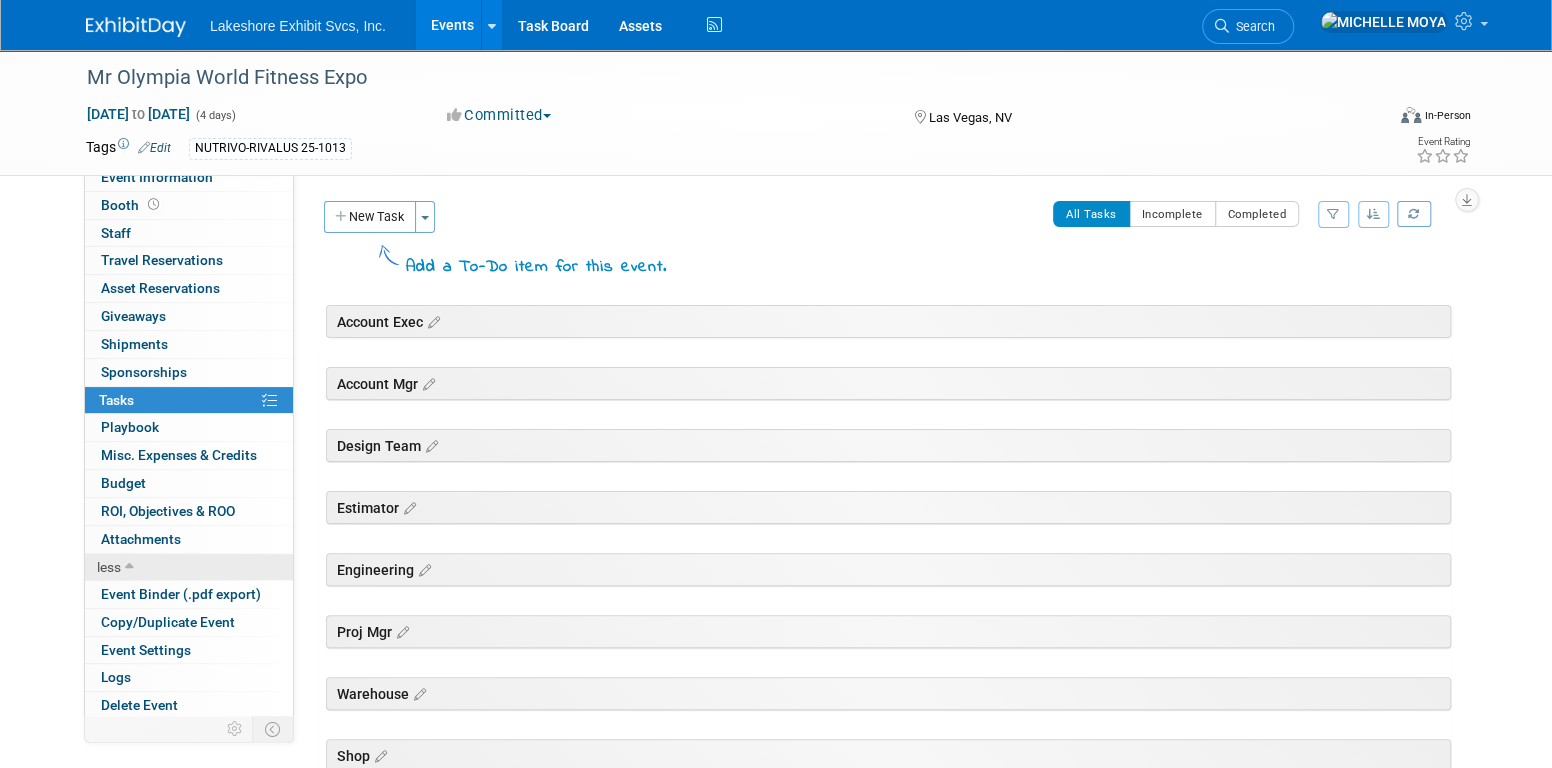 scroll, scrollTop: 0, scrollLeft: 0, axis: both 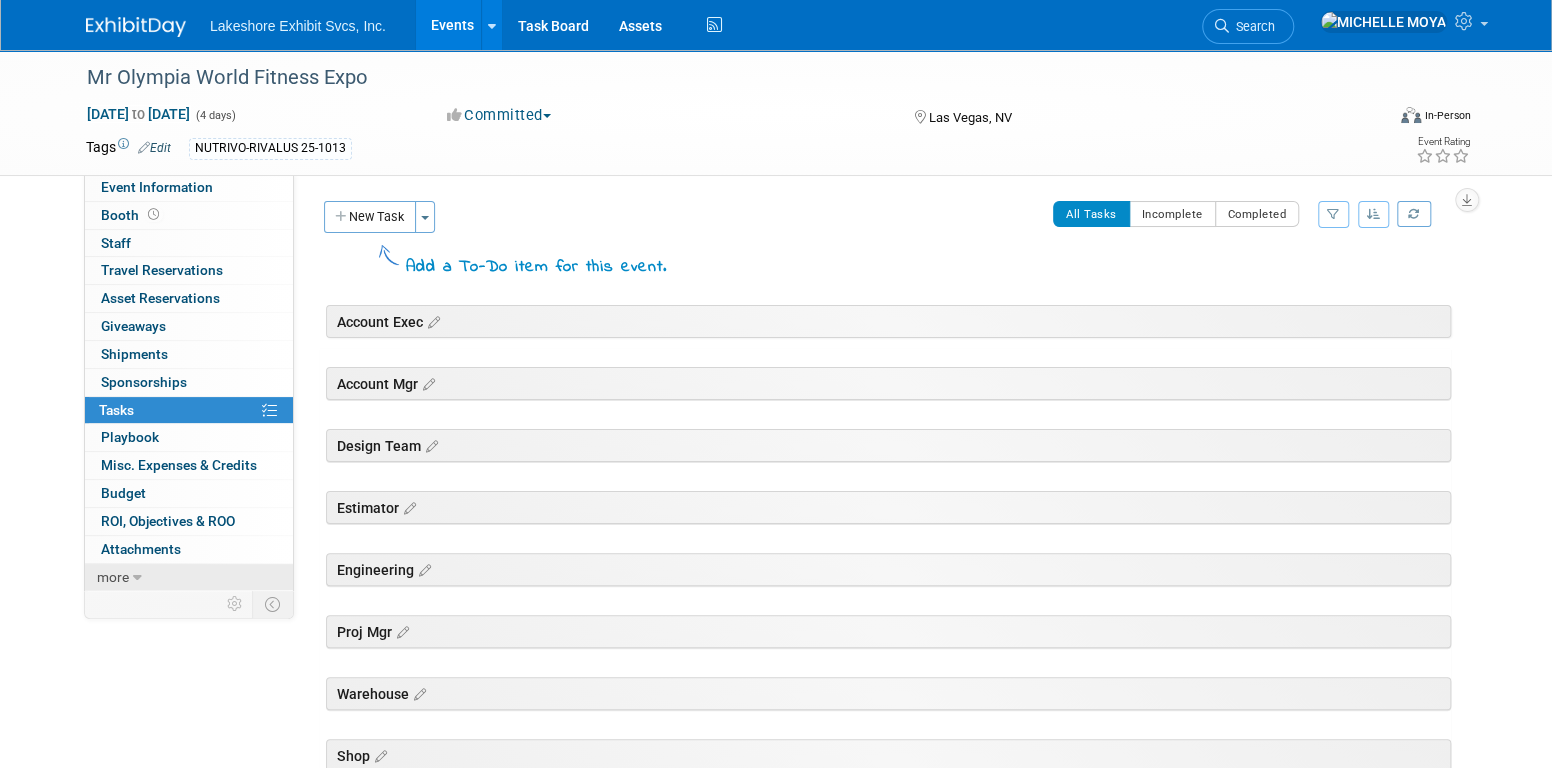 click on "more" at bounding box center (113, 577) 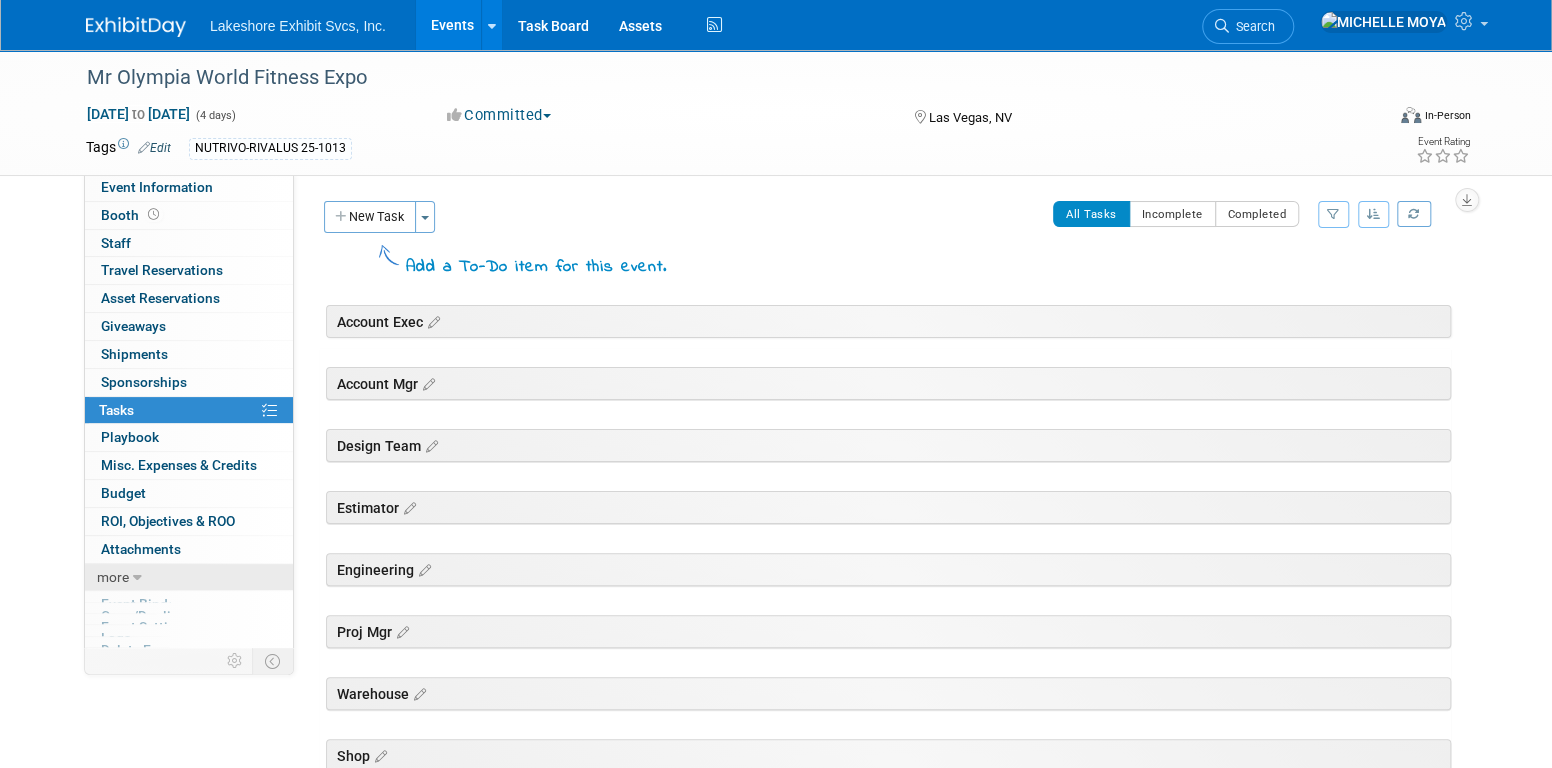 scroll, scrollTop: 10, scrollLeft: 0, axis: vertical 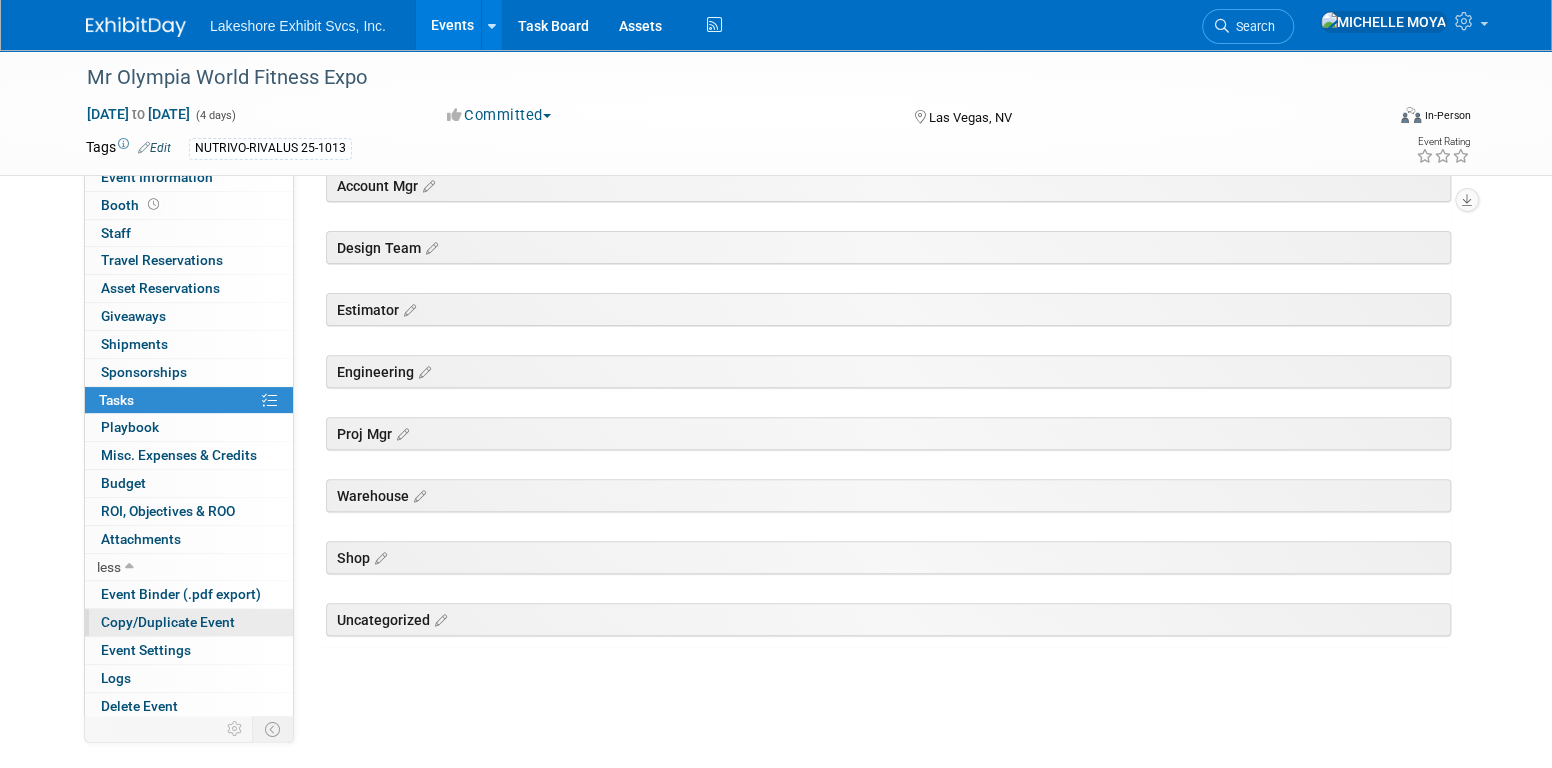 click on "Copy/Duplicate Event" at bounding box center (168, 622) 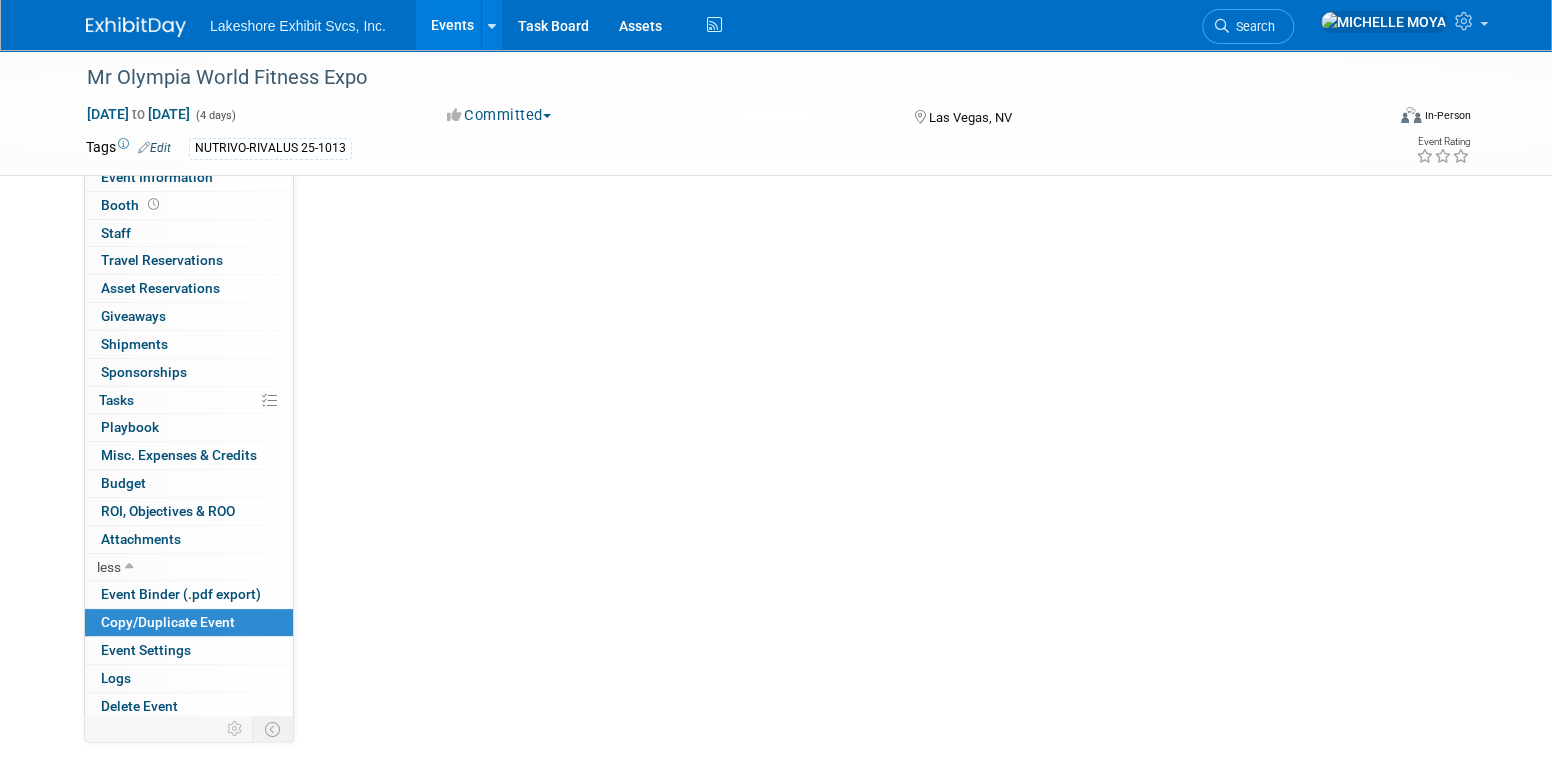scroll, scrollTop: 0, scrollLeft: 0, axis: both 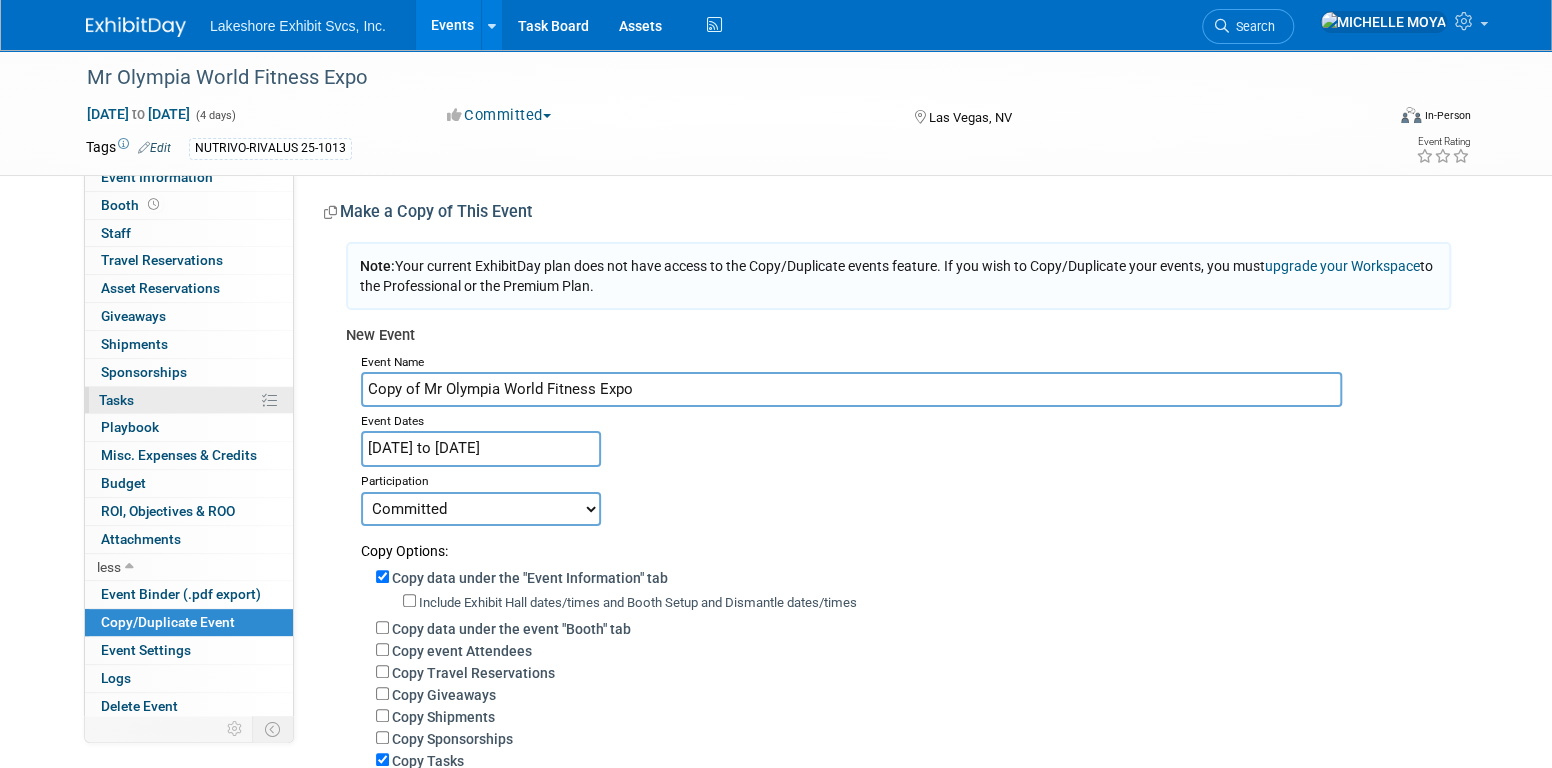 click on "Tasks 0%" at bounding box center [116, 400] 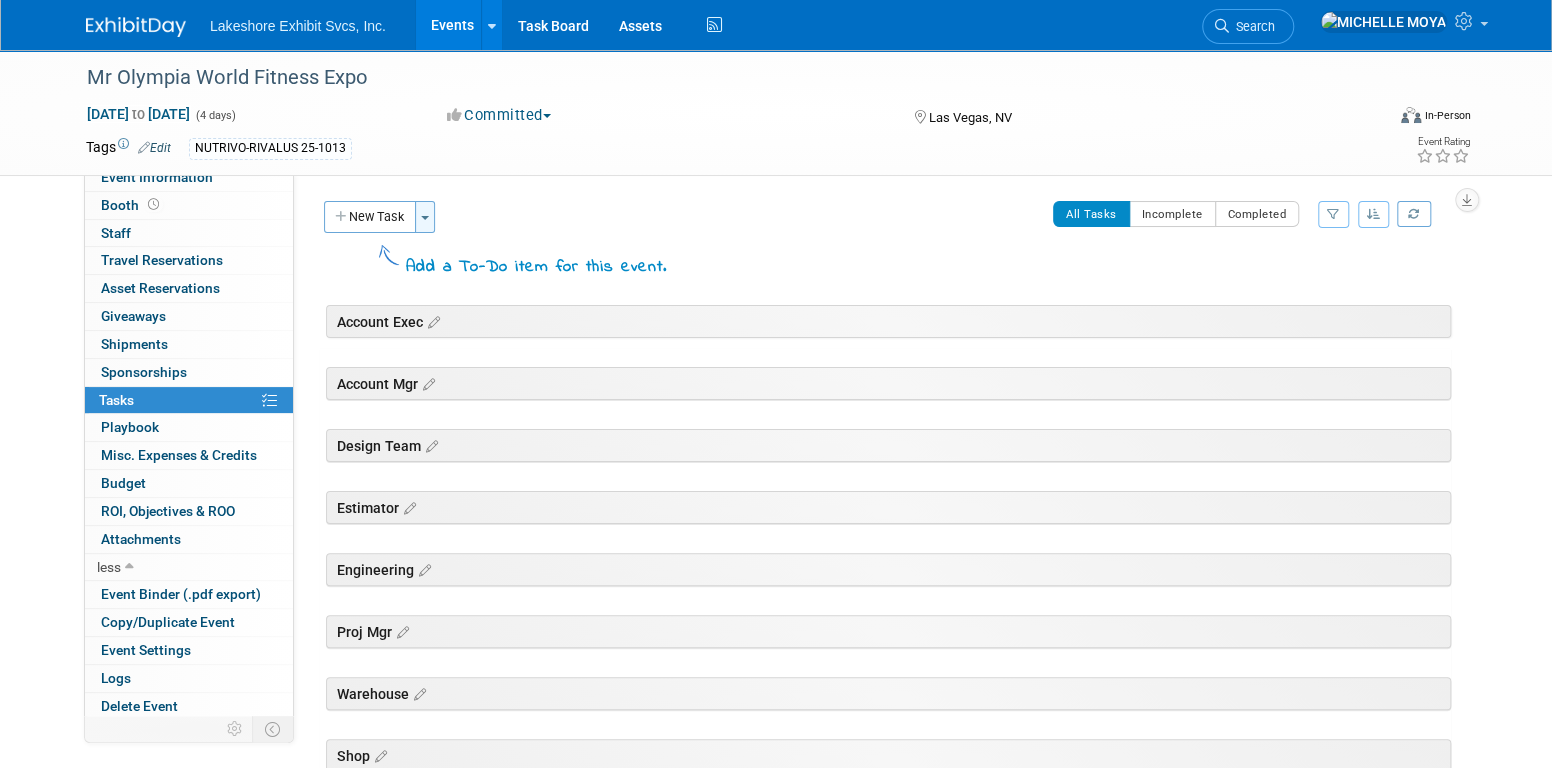 click on "Toggle Dropdown" at bounding box center [425, 217] 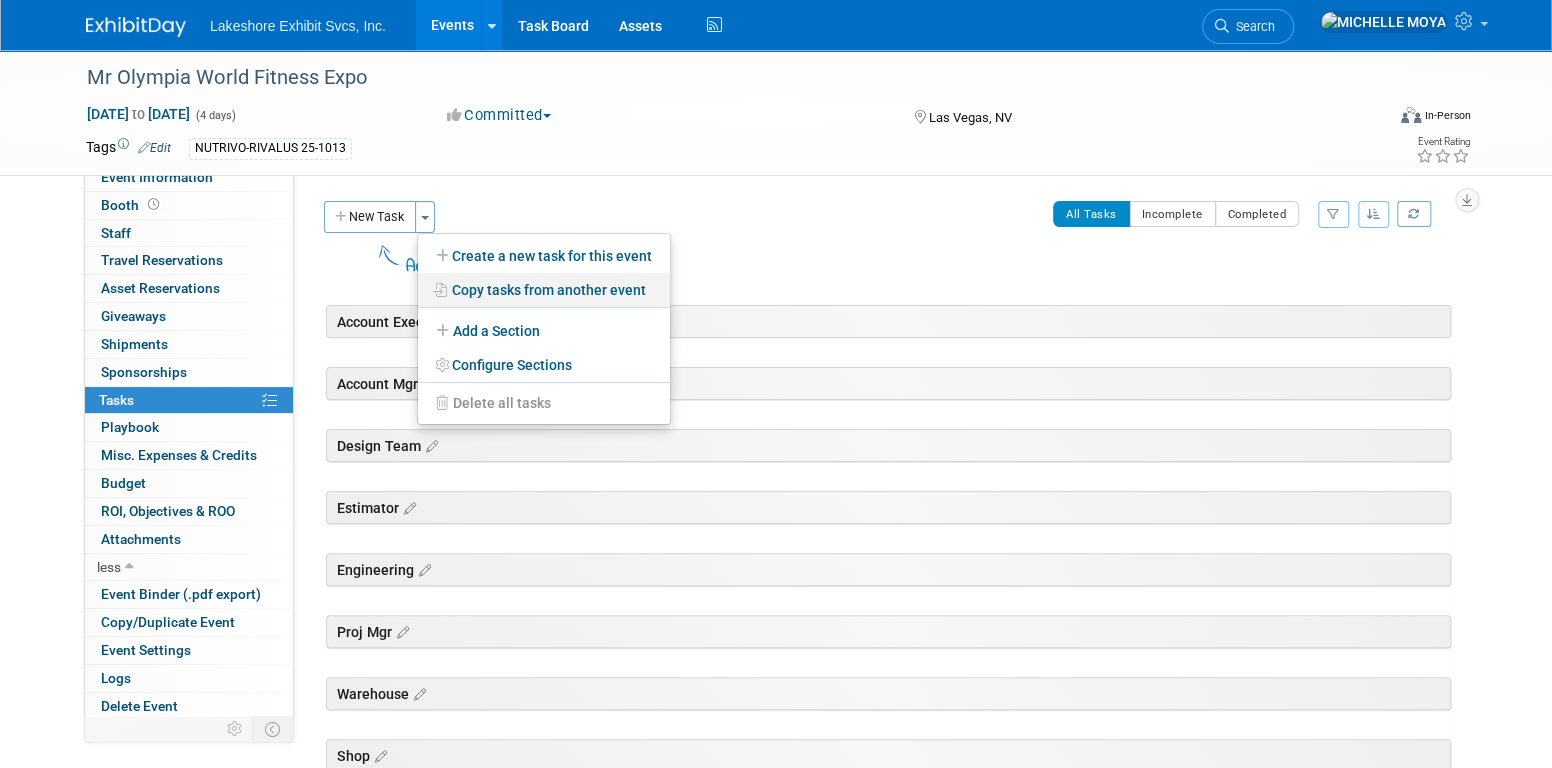 click on "Copy tasks from another event" at bounding box center (544, 256) 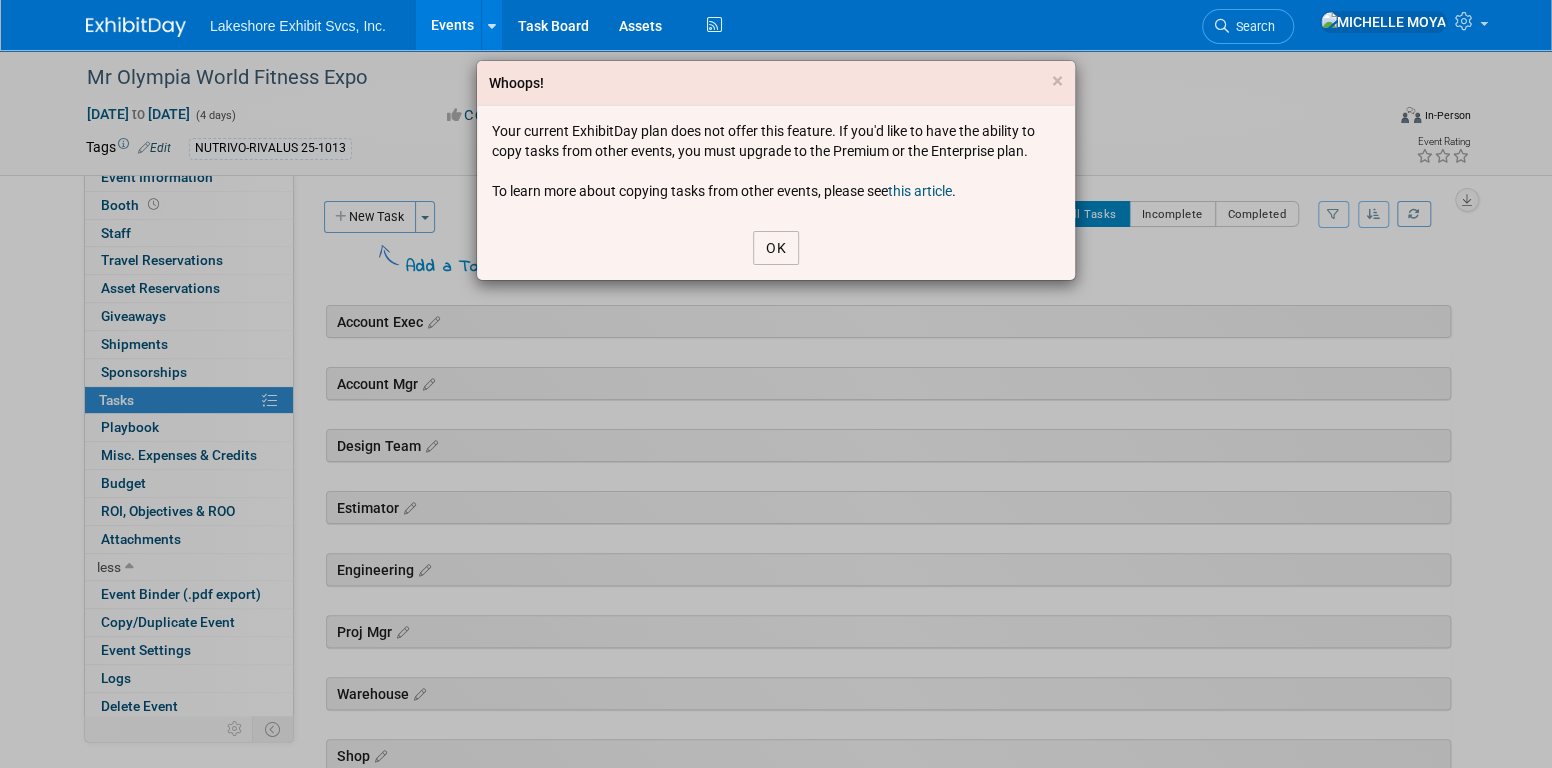 drag, startPoint x: 769, startPoint y: 243, endPoint x: 917, endPoint y: 183, distance: 159.69972 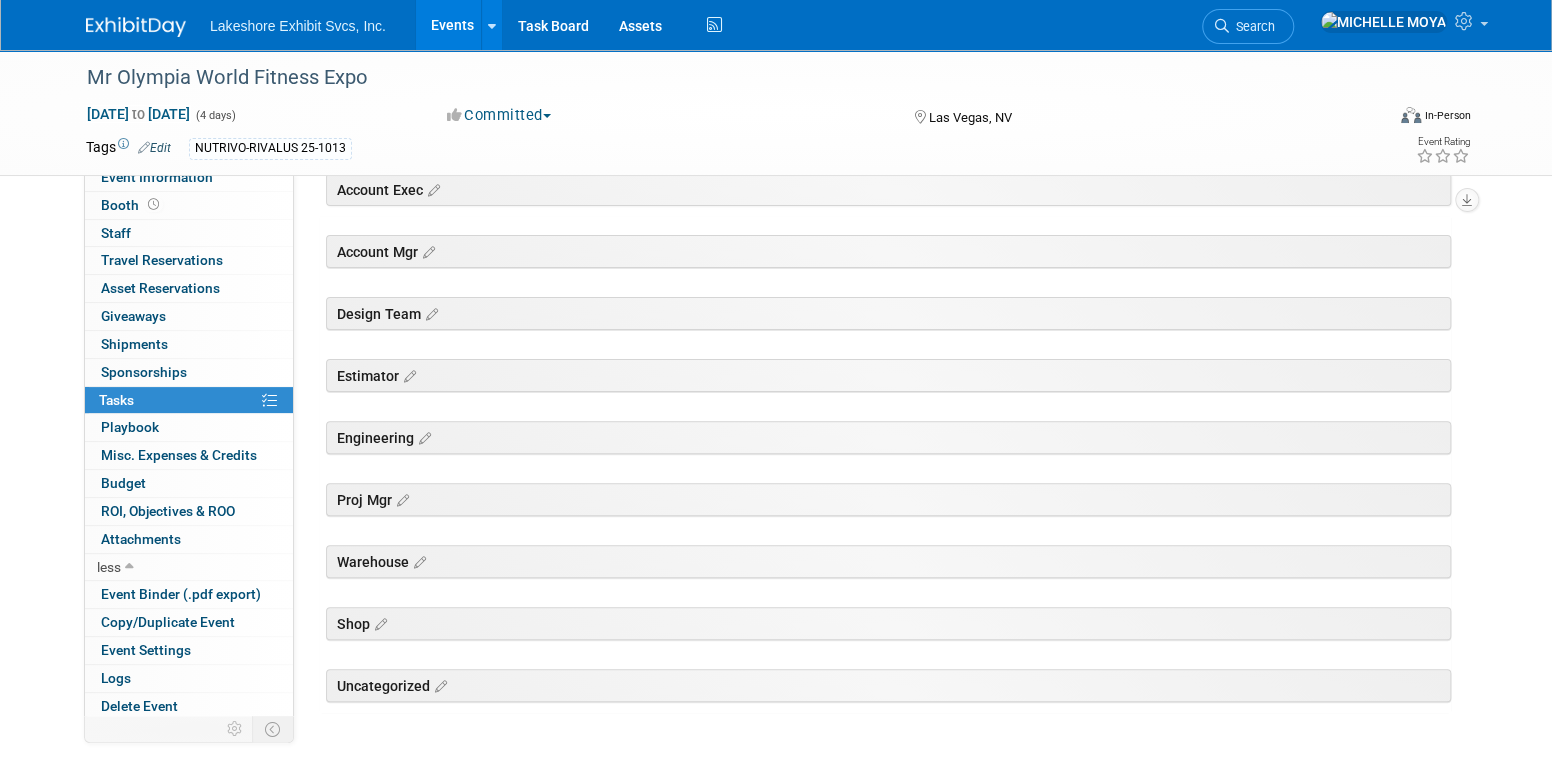 scroll, scrollTop: 98, scrollLeft: 0, axis: vertical 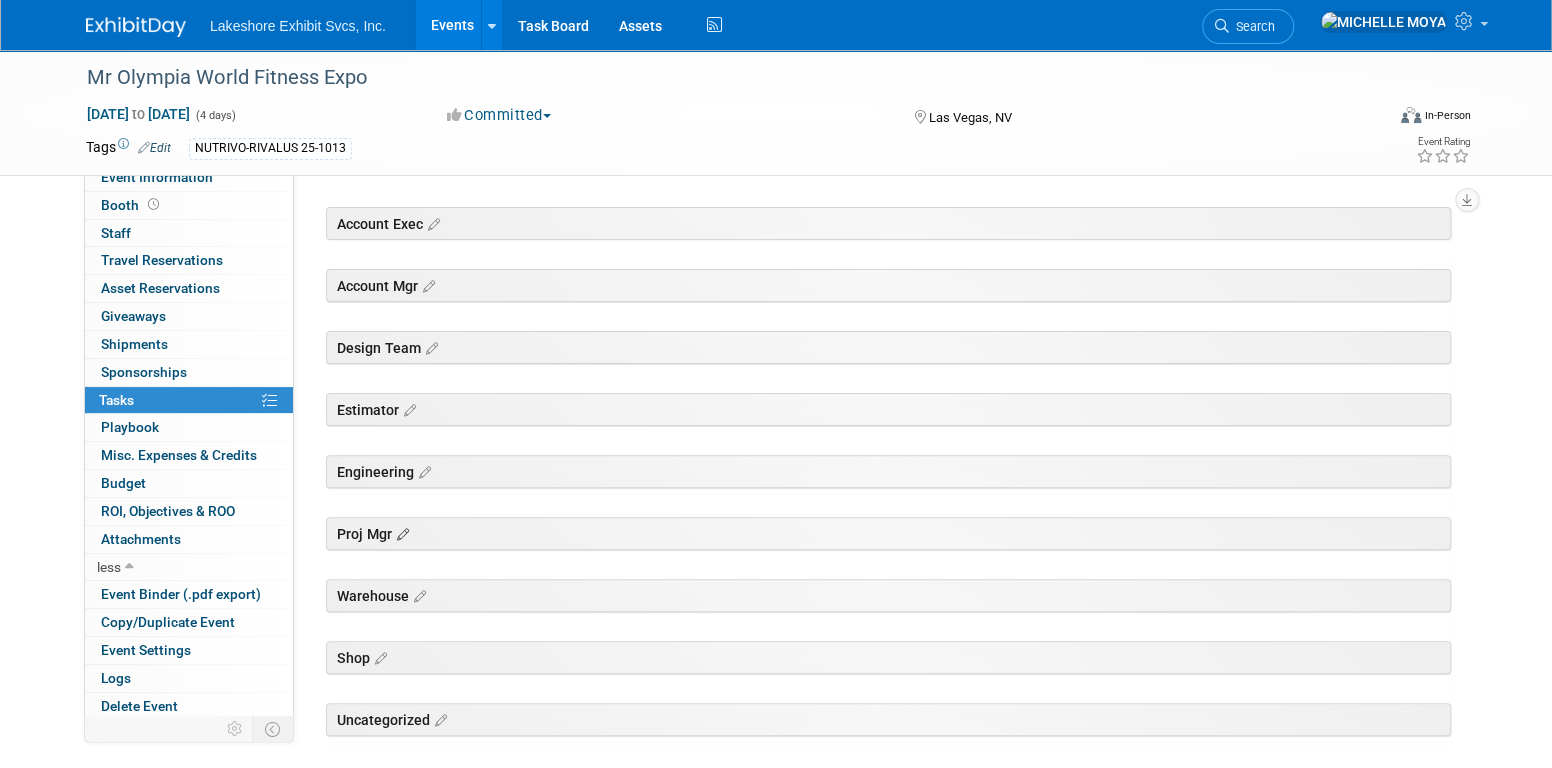 click at bounding box center [426, 287] 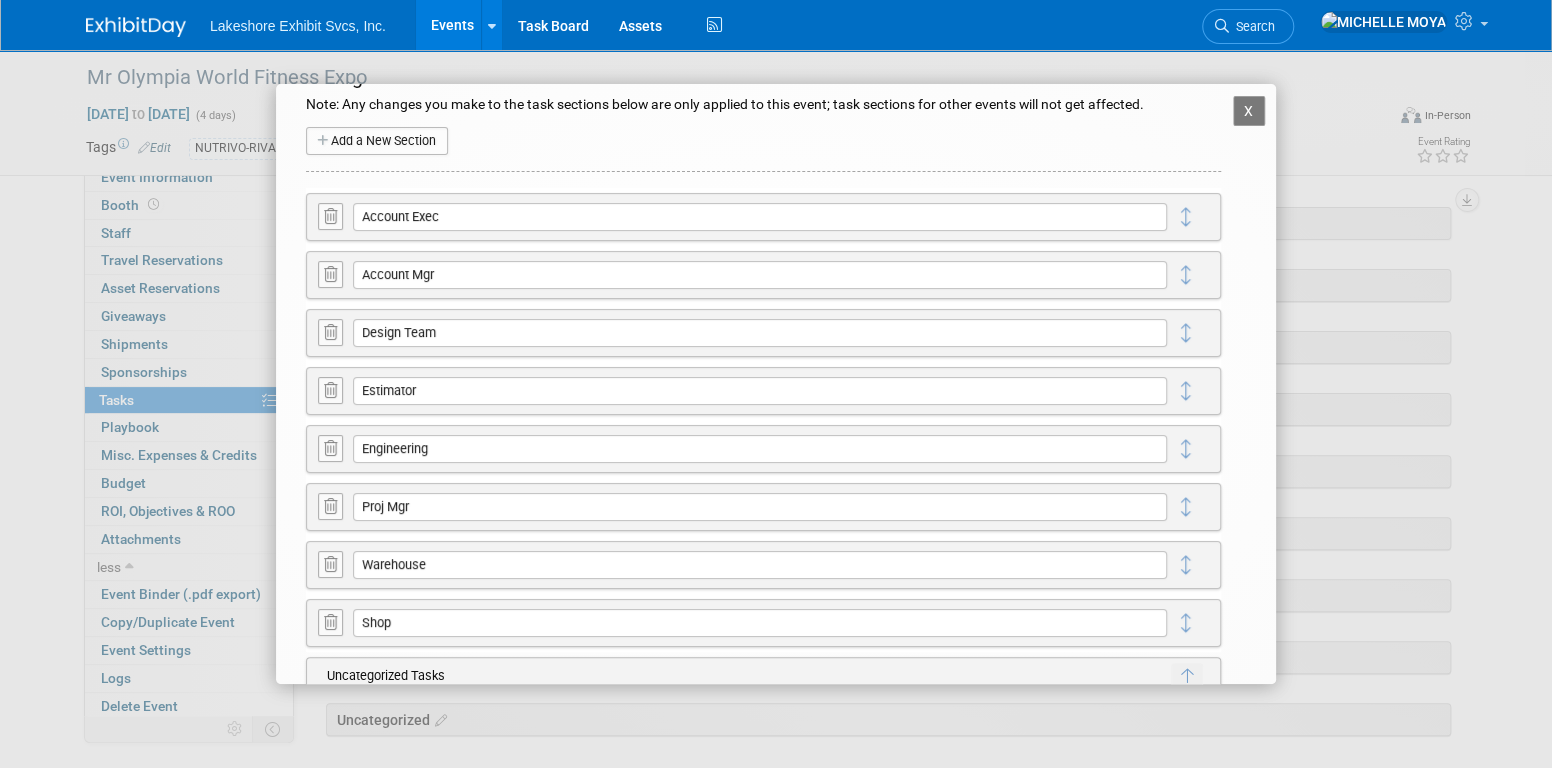 scroll, scrollTop: 91, scrollLeft: 0, axis: vertical 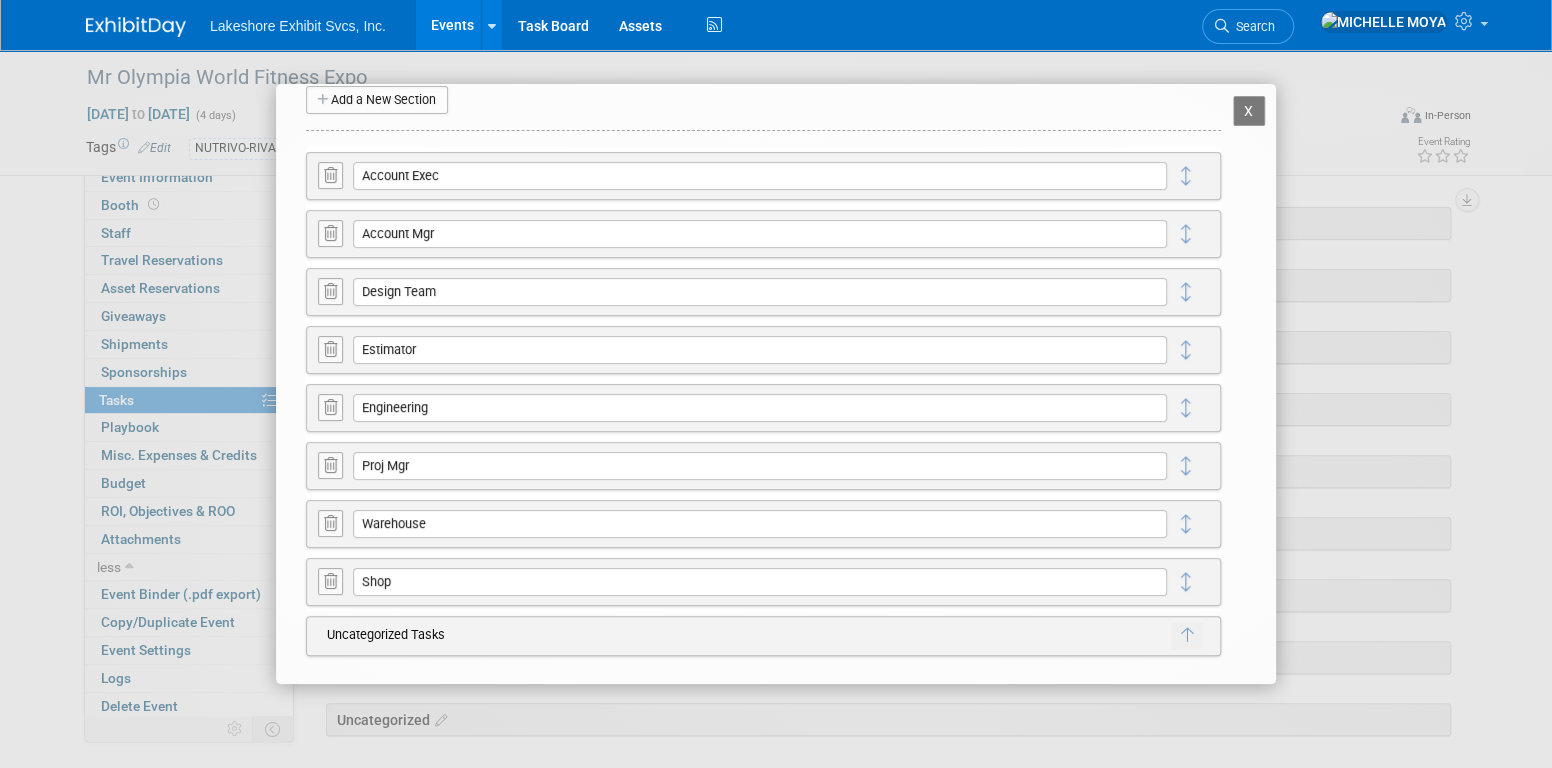 click on "X" at bounding box center [1249, 111] 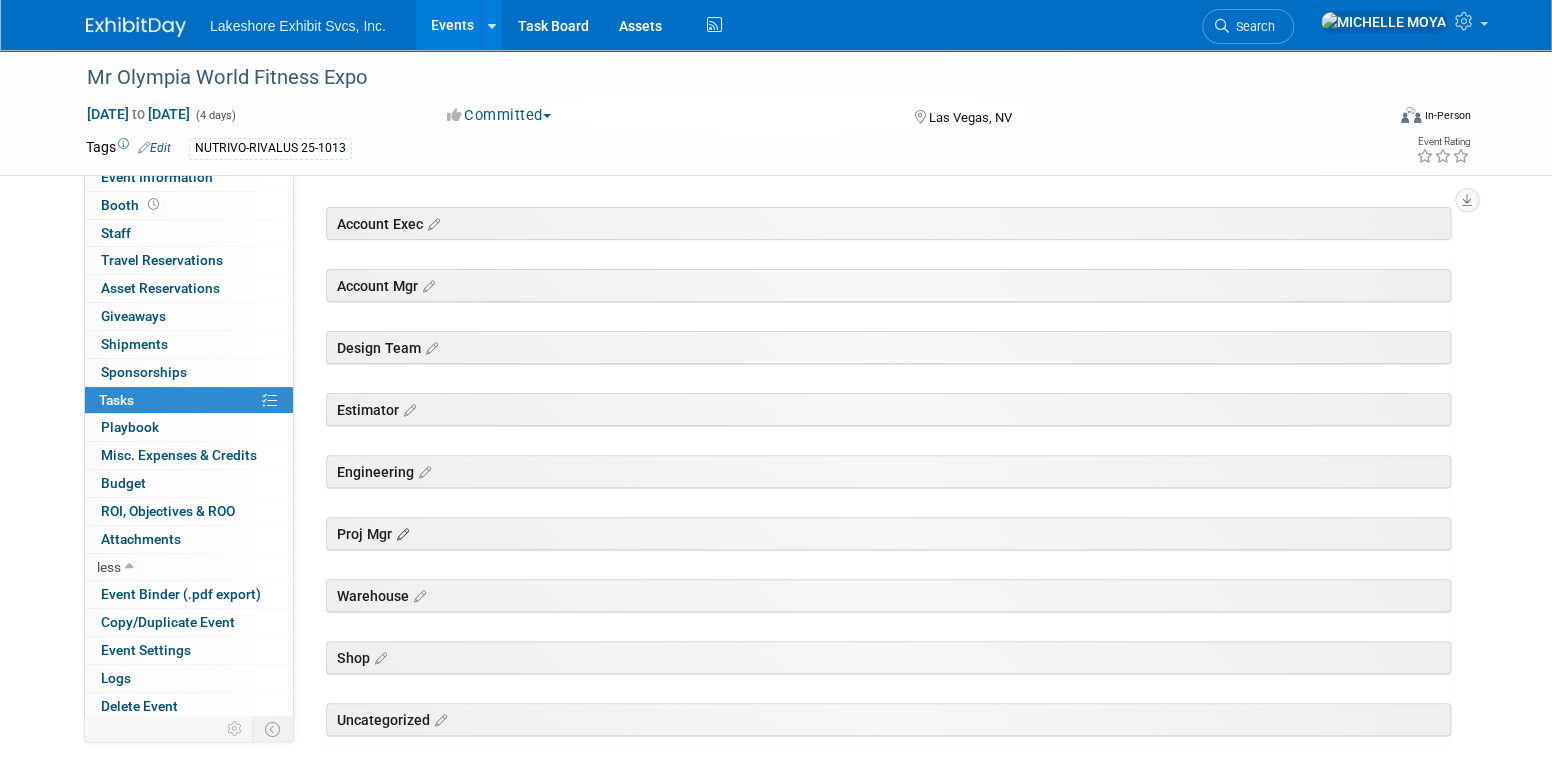 click at bounding box center (426, 287) 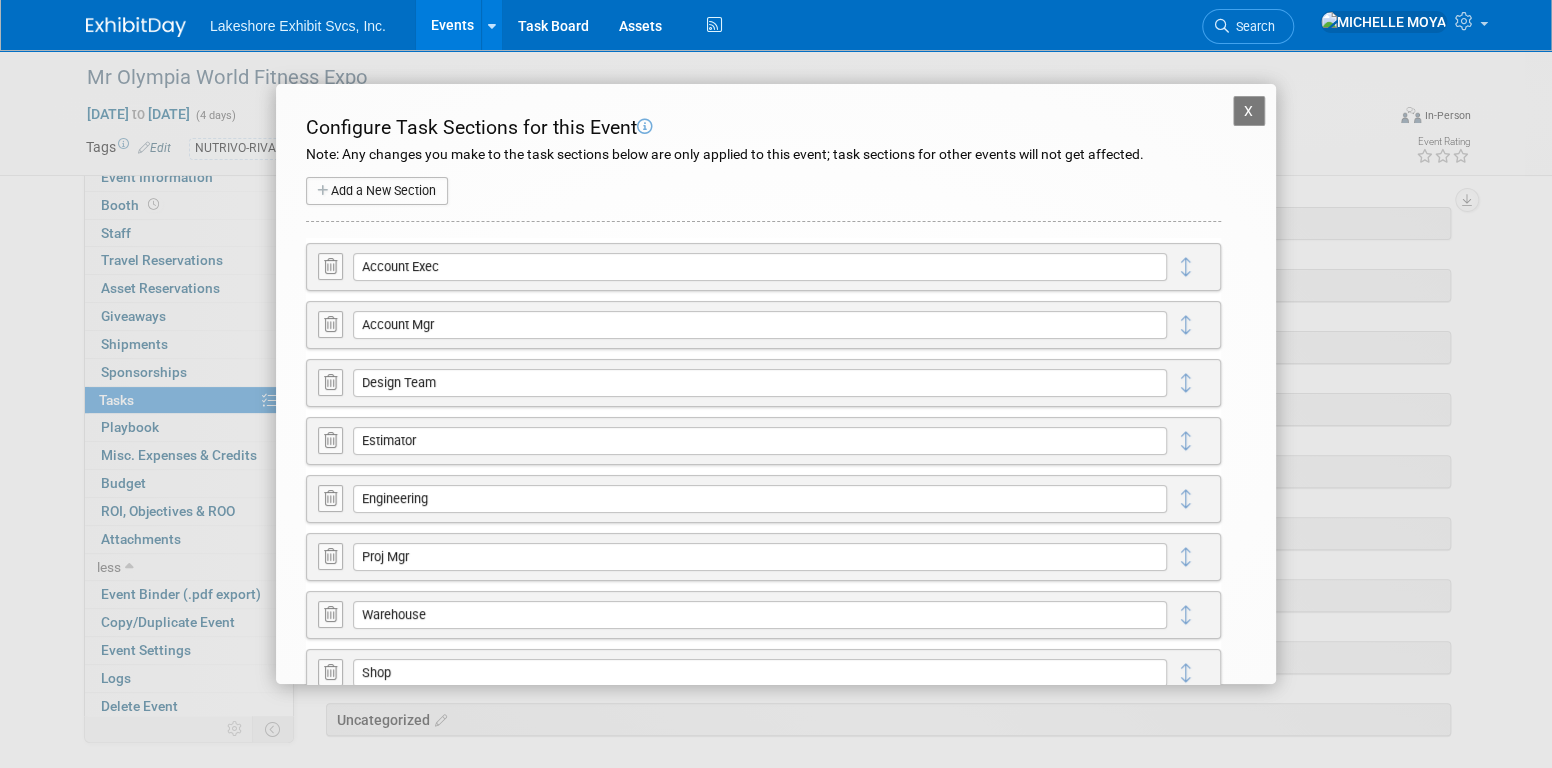 click on "X" at bounding box center (1249, 111) 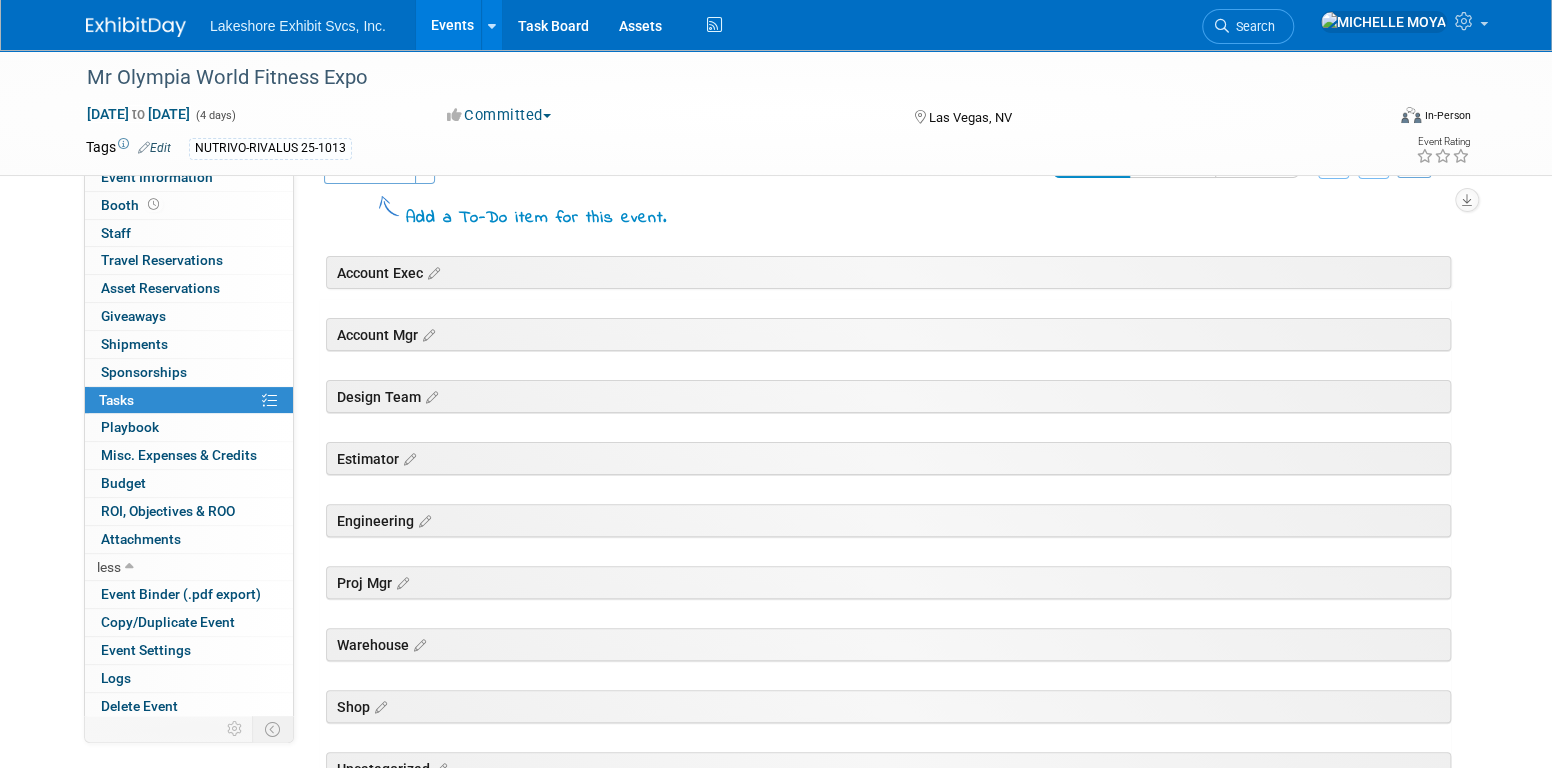 scroll, scrollTop: 0, scrollLeft: 0, axis: both 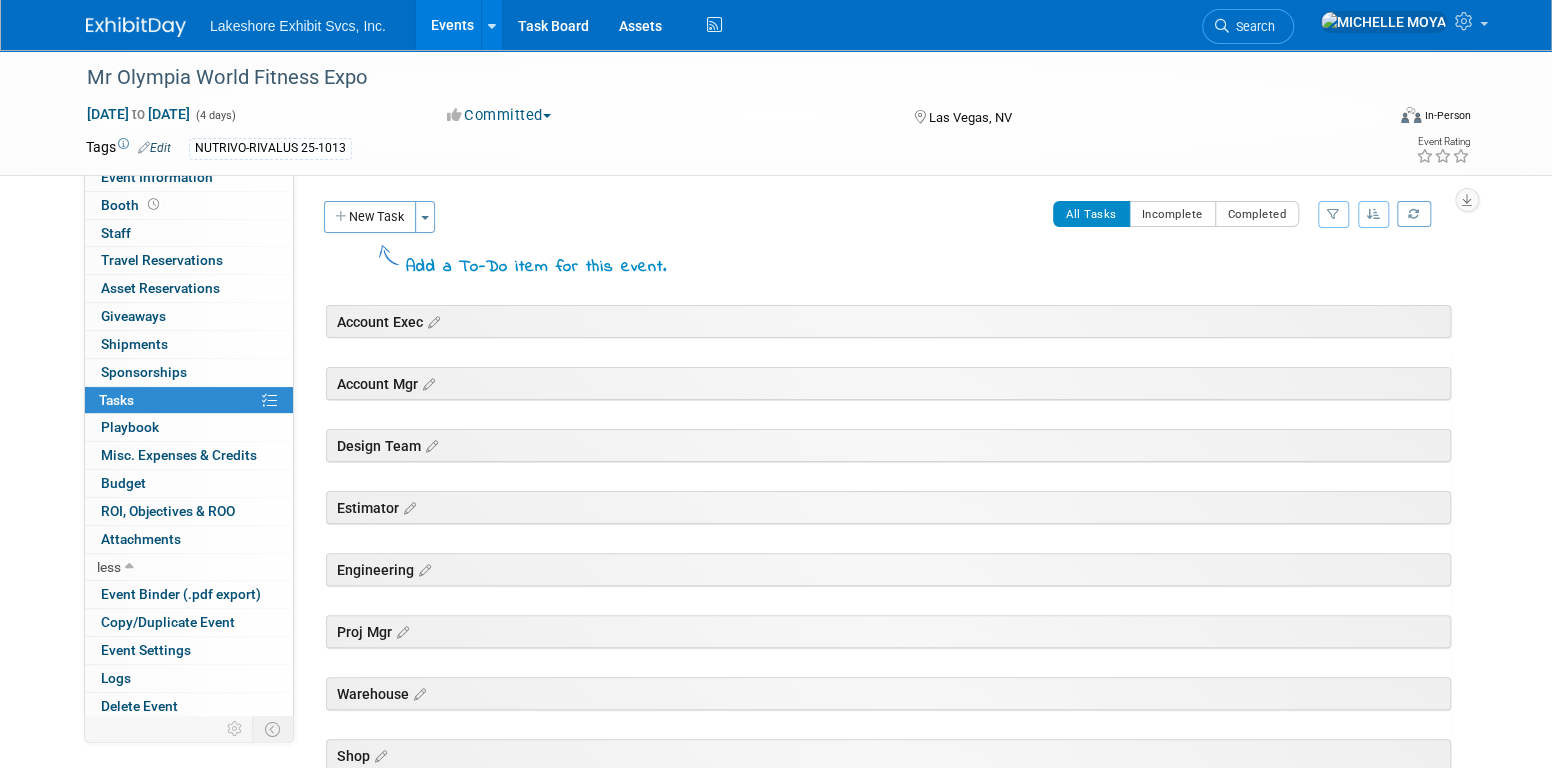 click on "New Task" at bounding box center [370, 217] 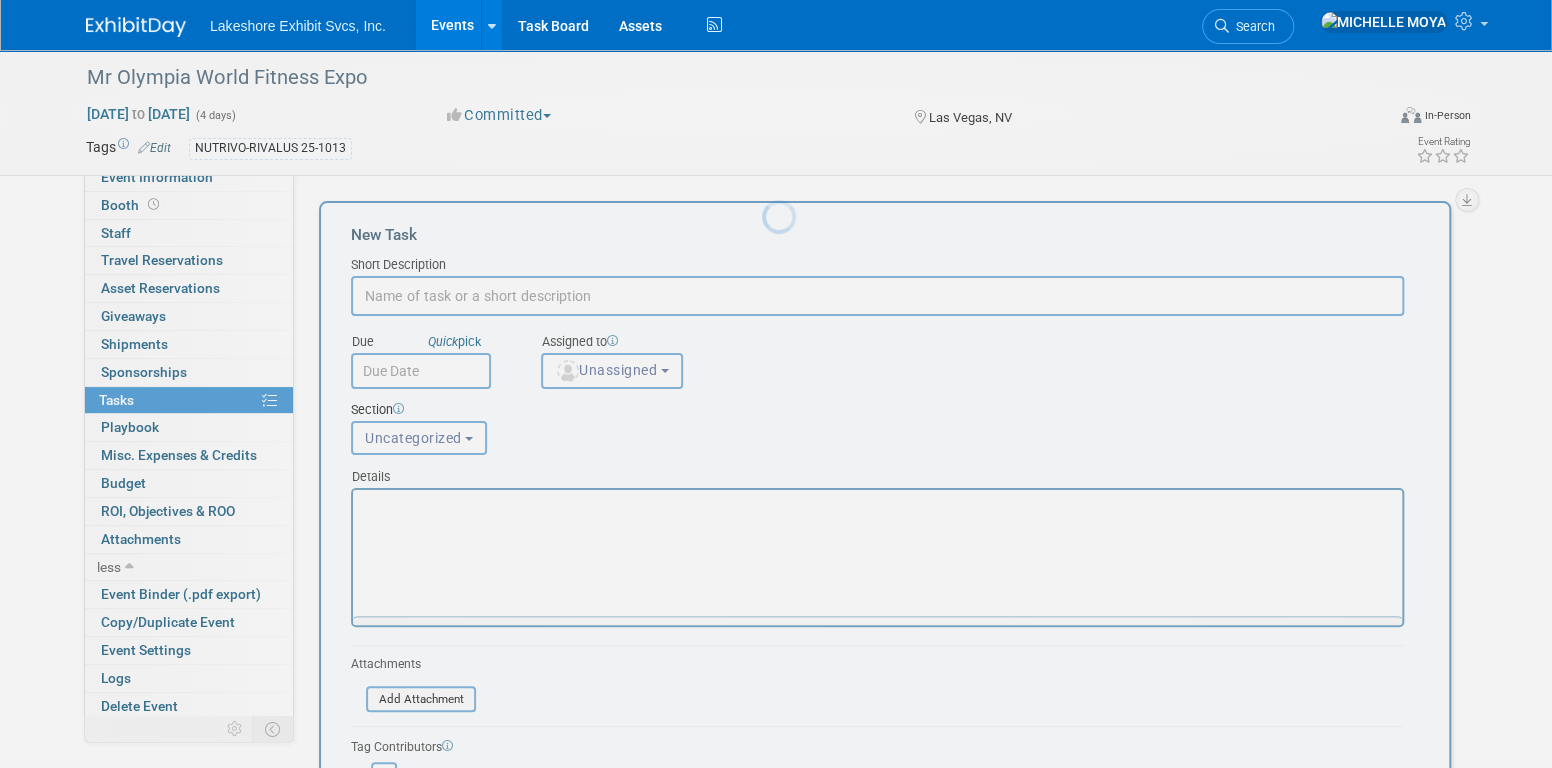 scroll, scrollTop: 0, scrollLeft: 0, axis: both 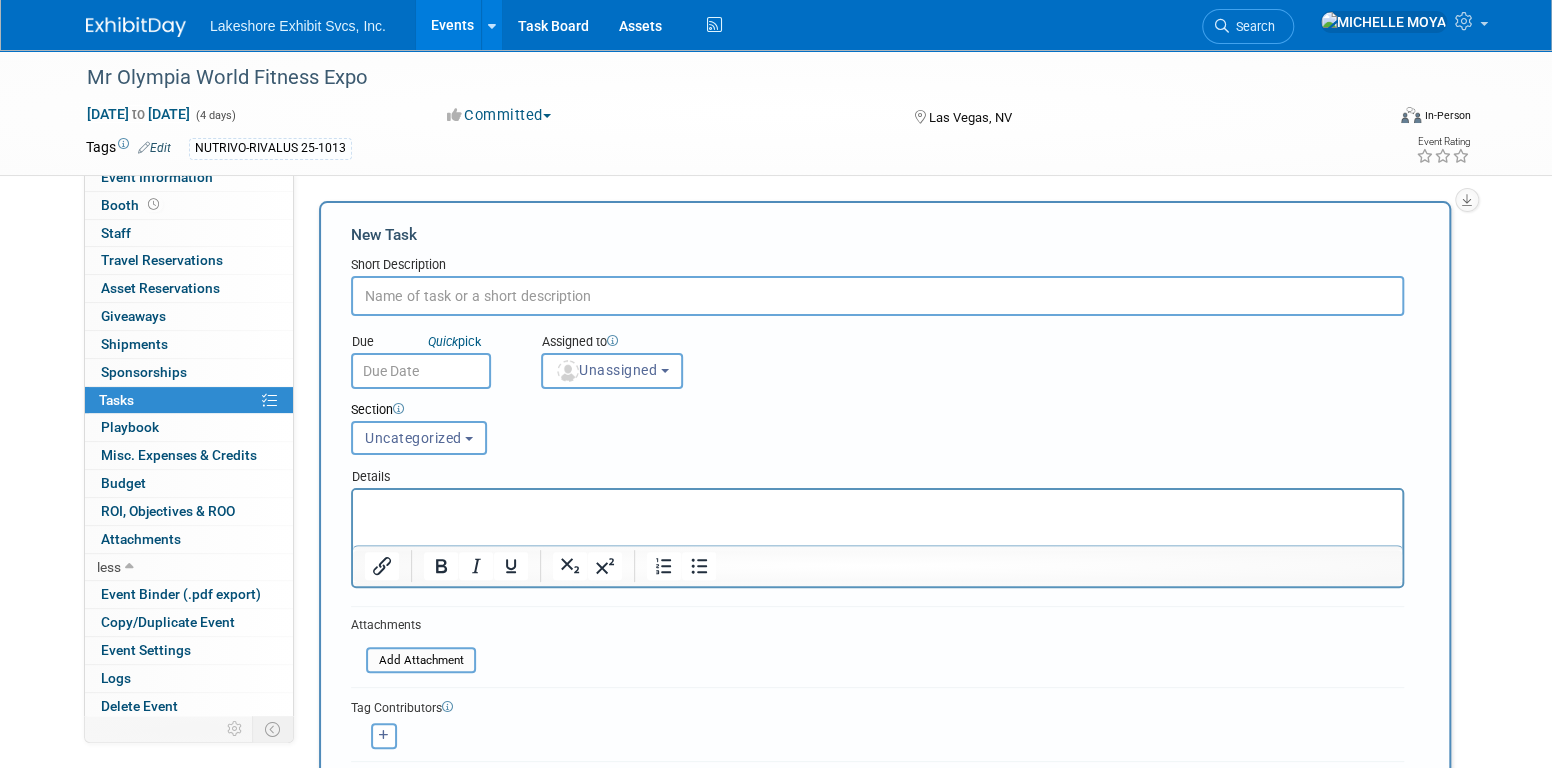 click at bounding box center [877, 296] 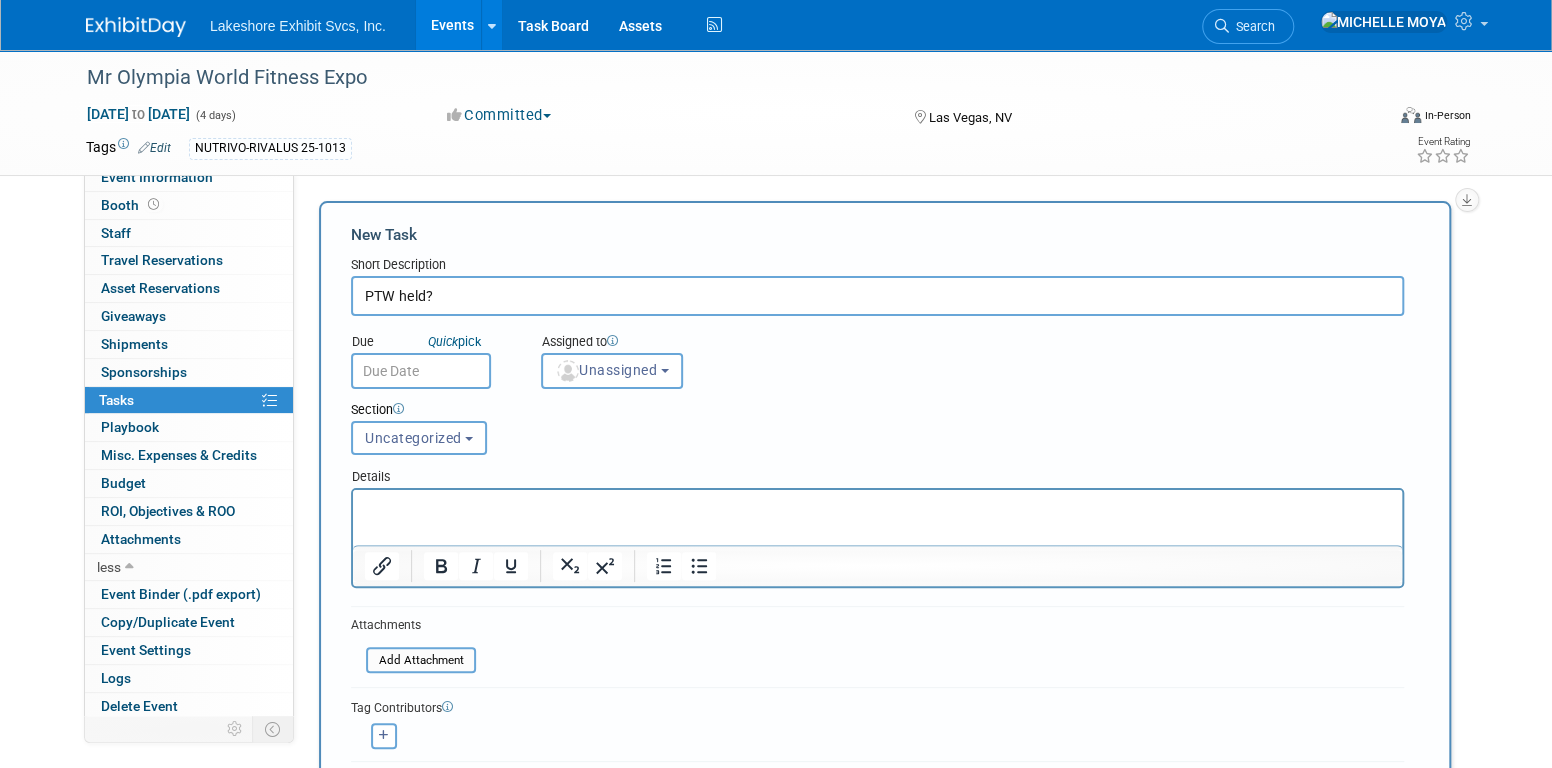 type on "PTW held?" 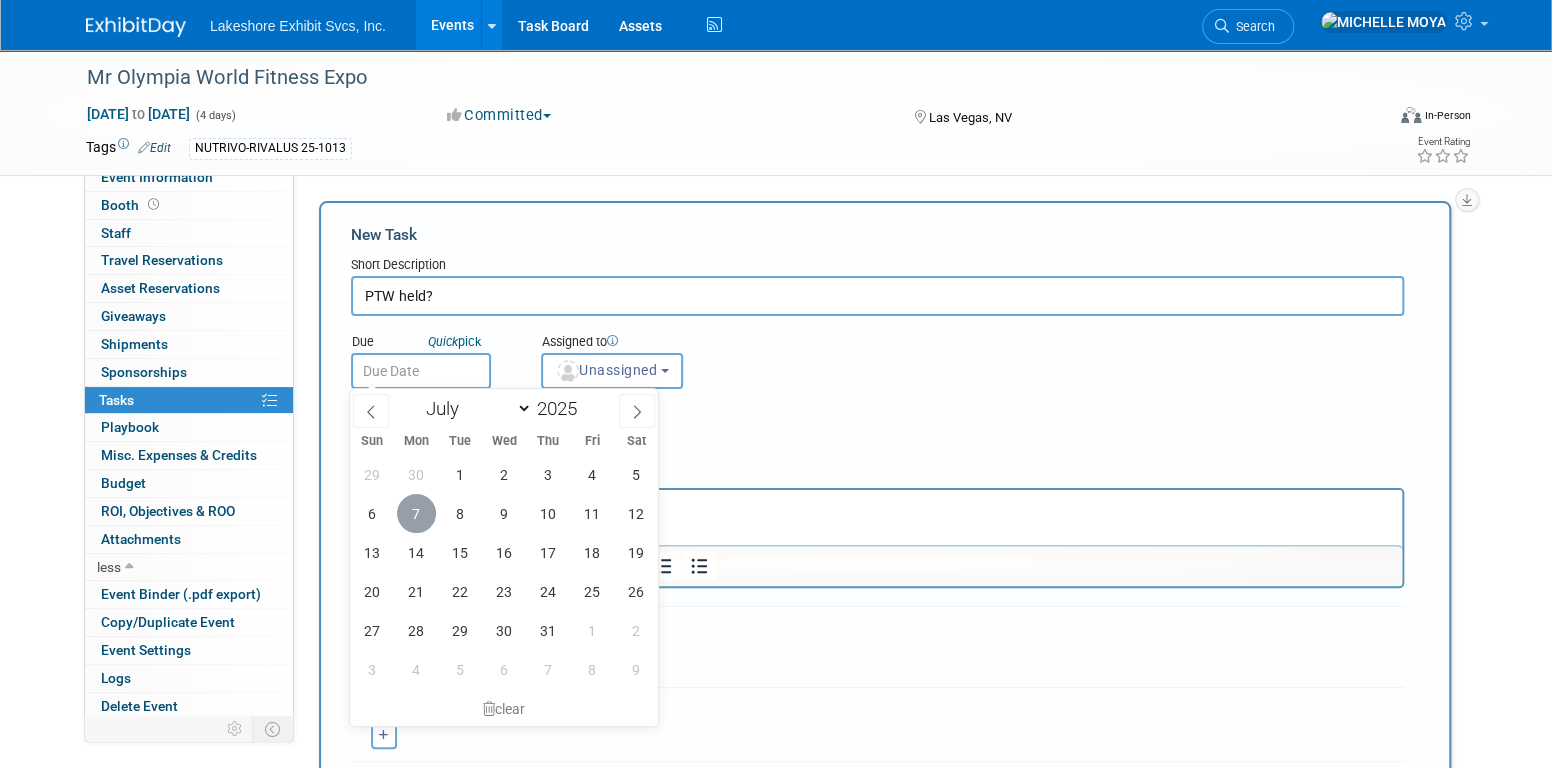click on "7" at bounding box center [416, 513] 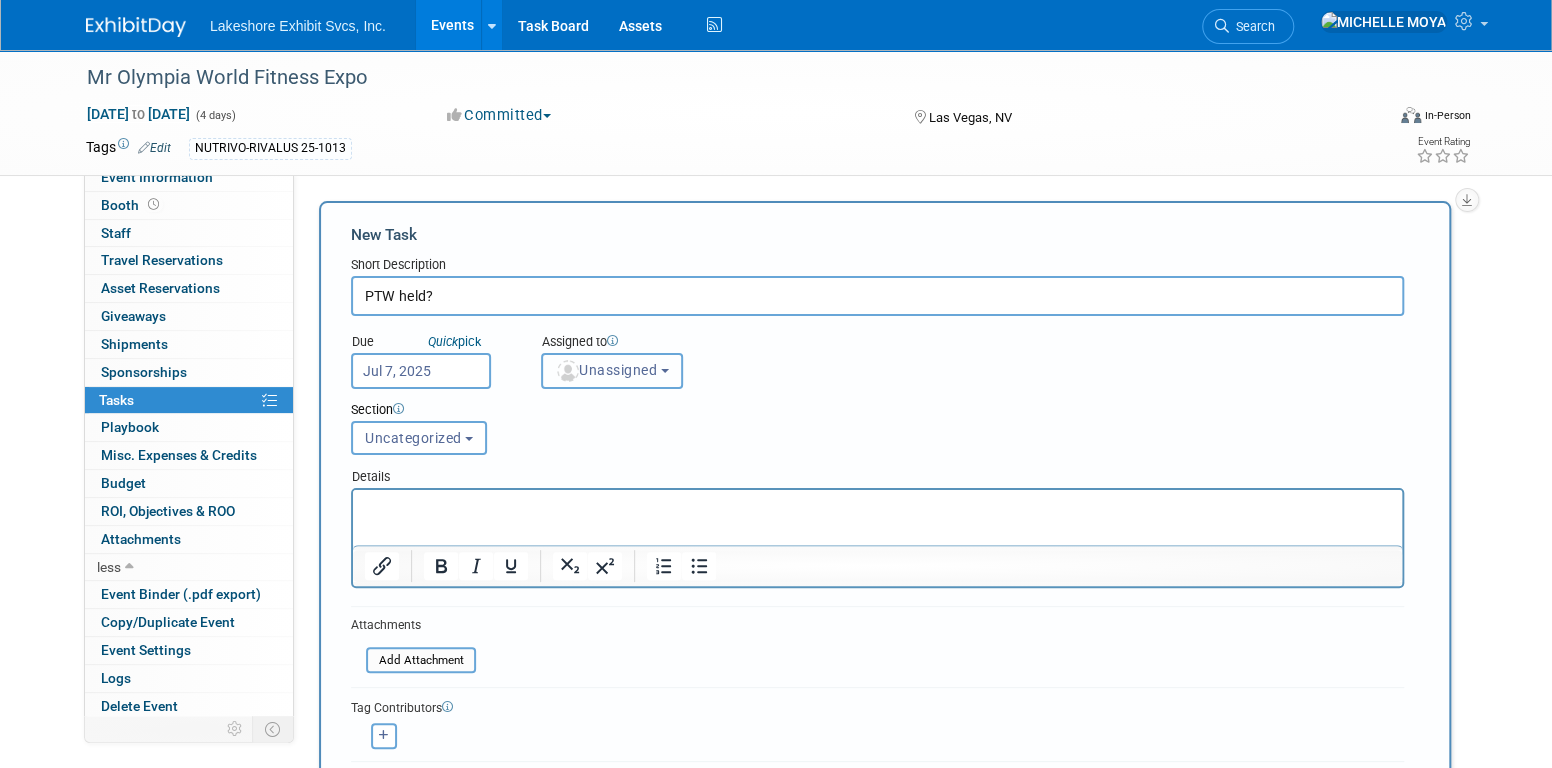 click on "Unassigned" at bounding box center [606, 370] 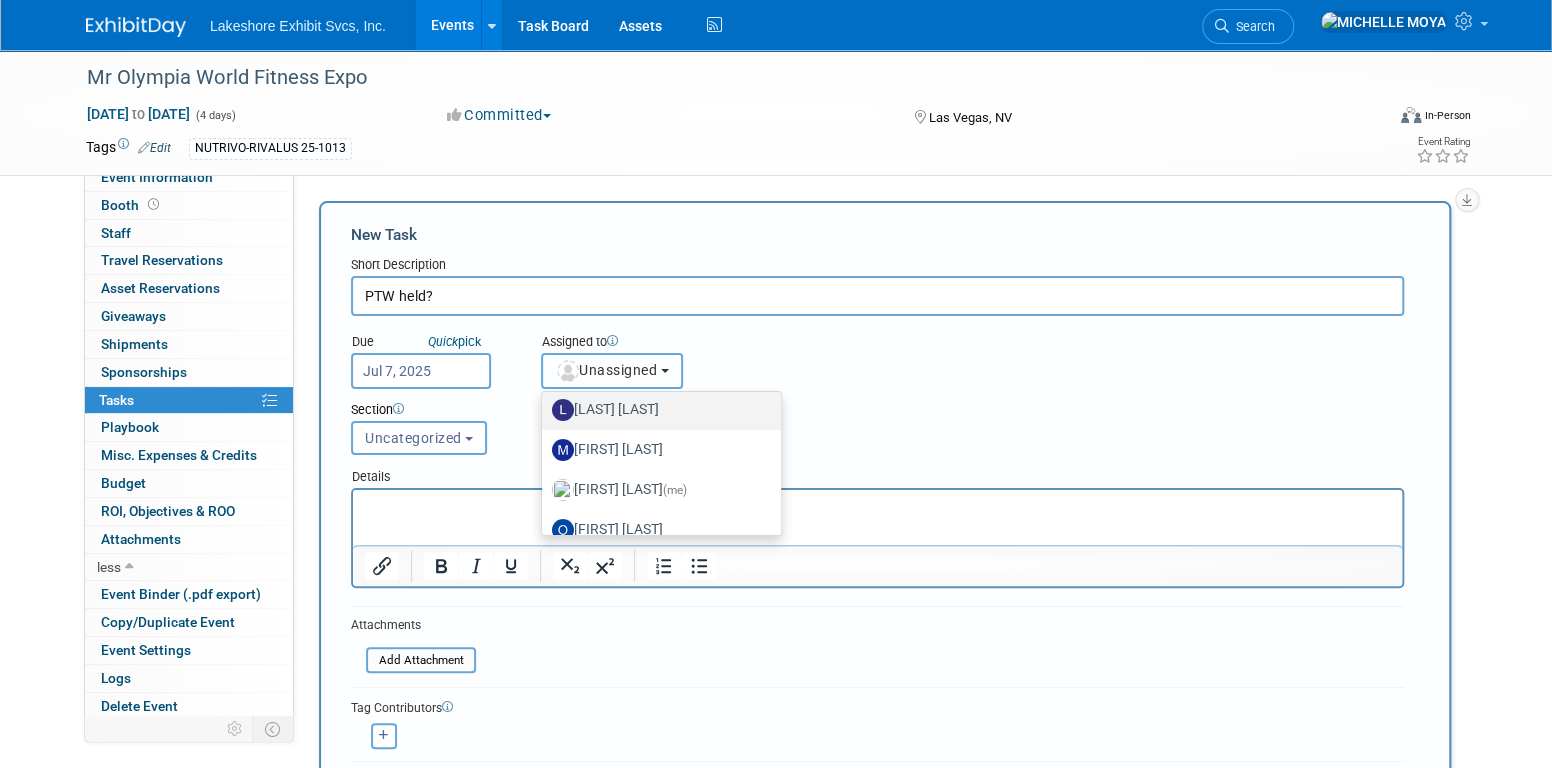 scroll, scrollTop: 309, scrollLeft: 0, axis: vertical 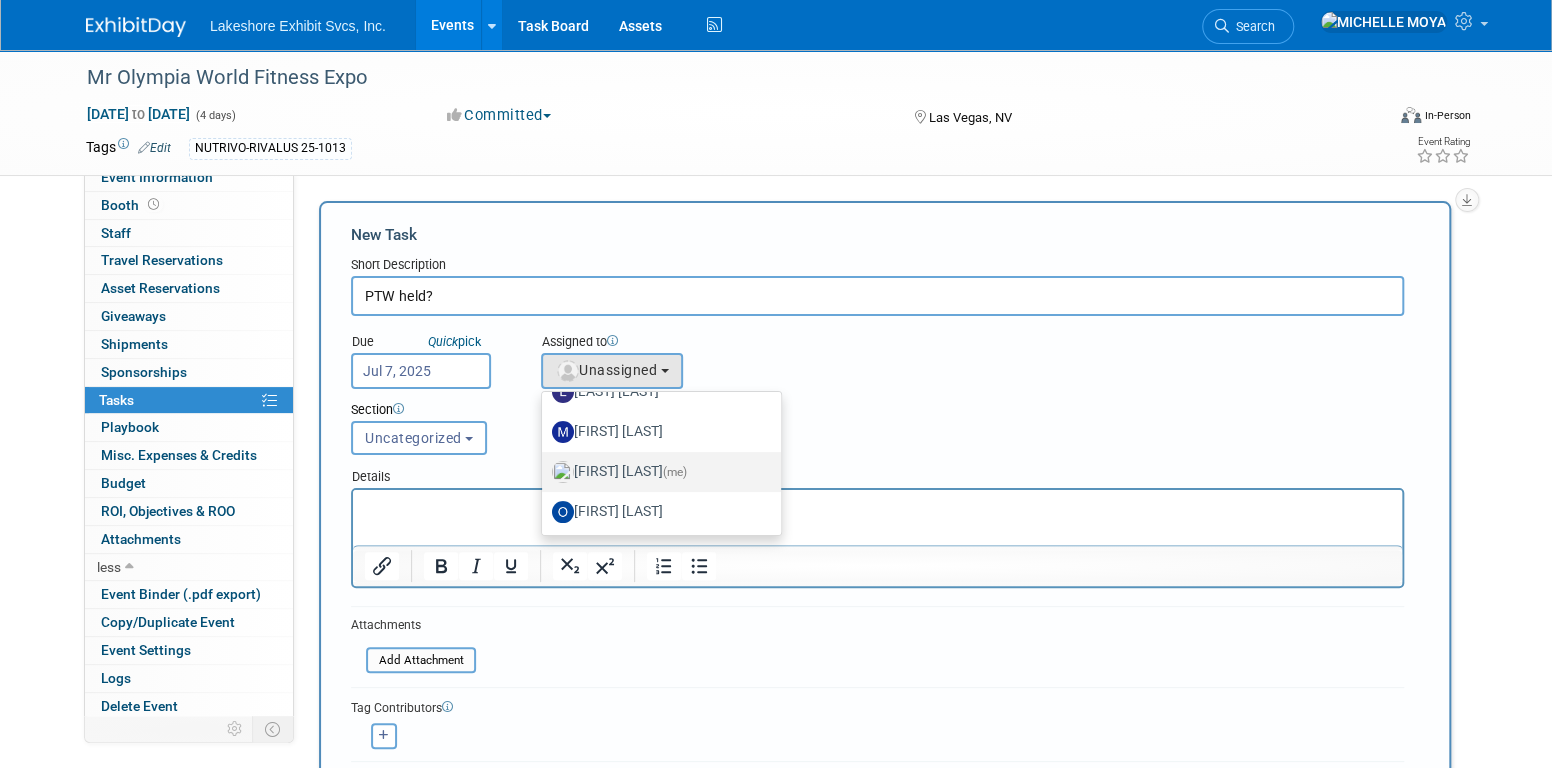 click on "[FIRST] [LAST]
(me)" at bounding box center (656, 152) 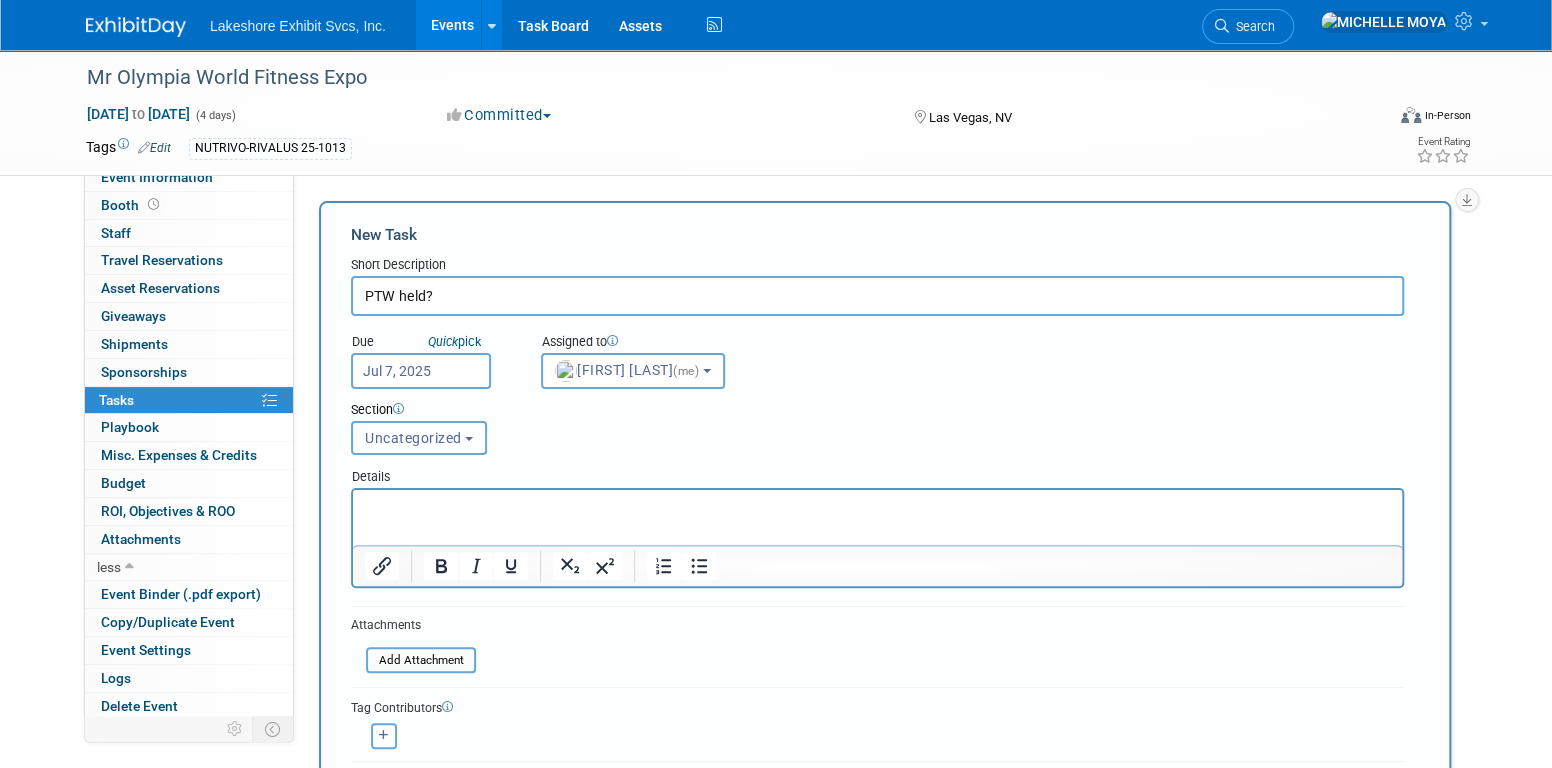 click on "Uncategorized" at bounding box center (419, 438) 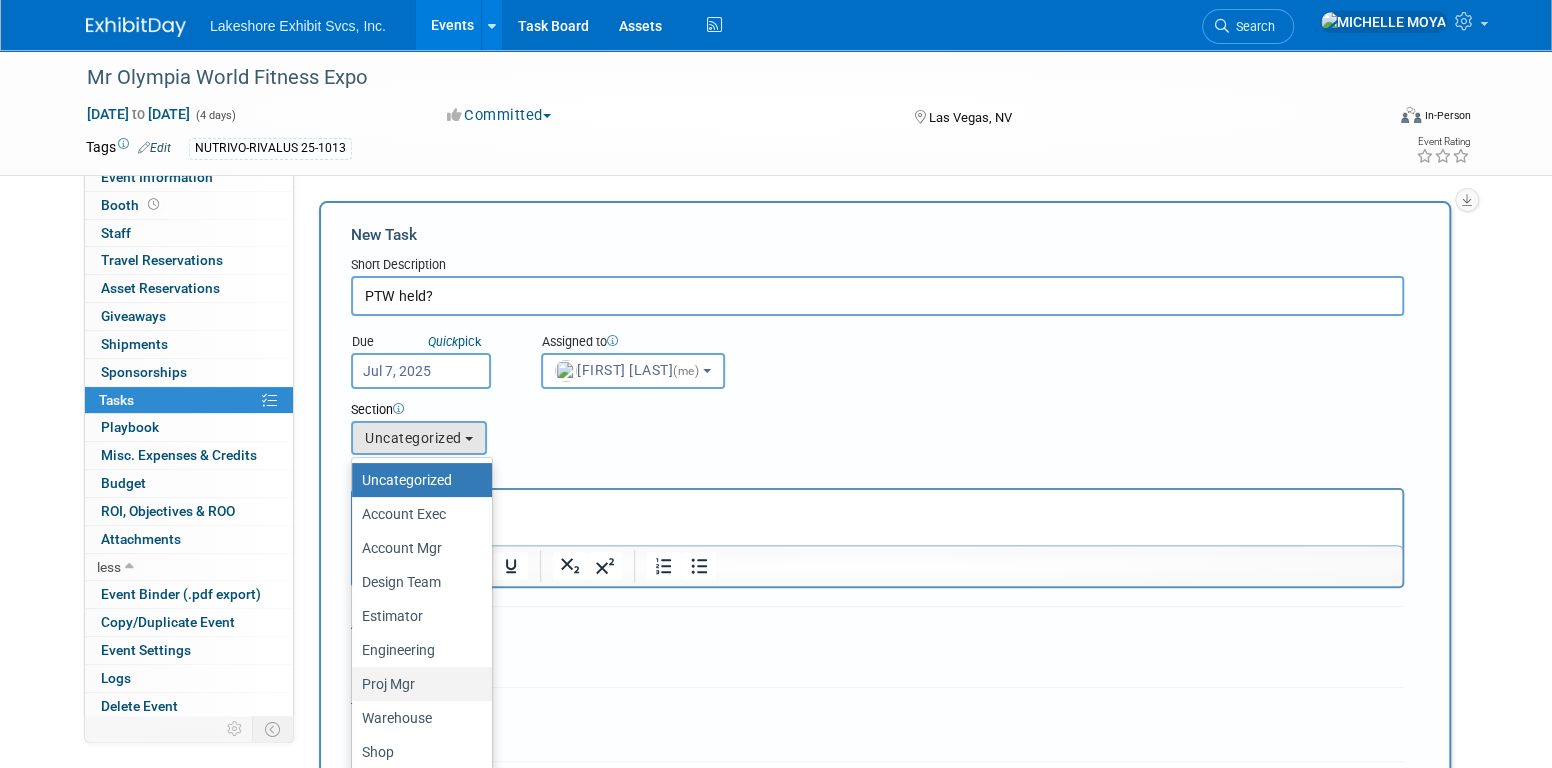 click on "Proj Mgr" at bounding box center [417, 480] 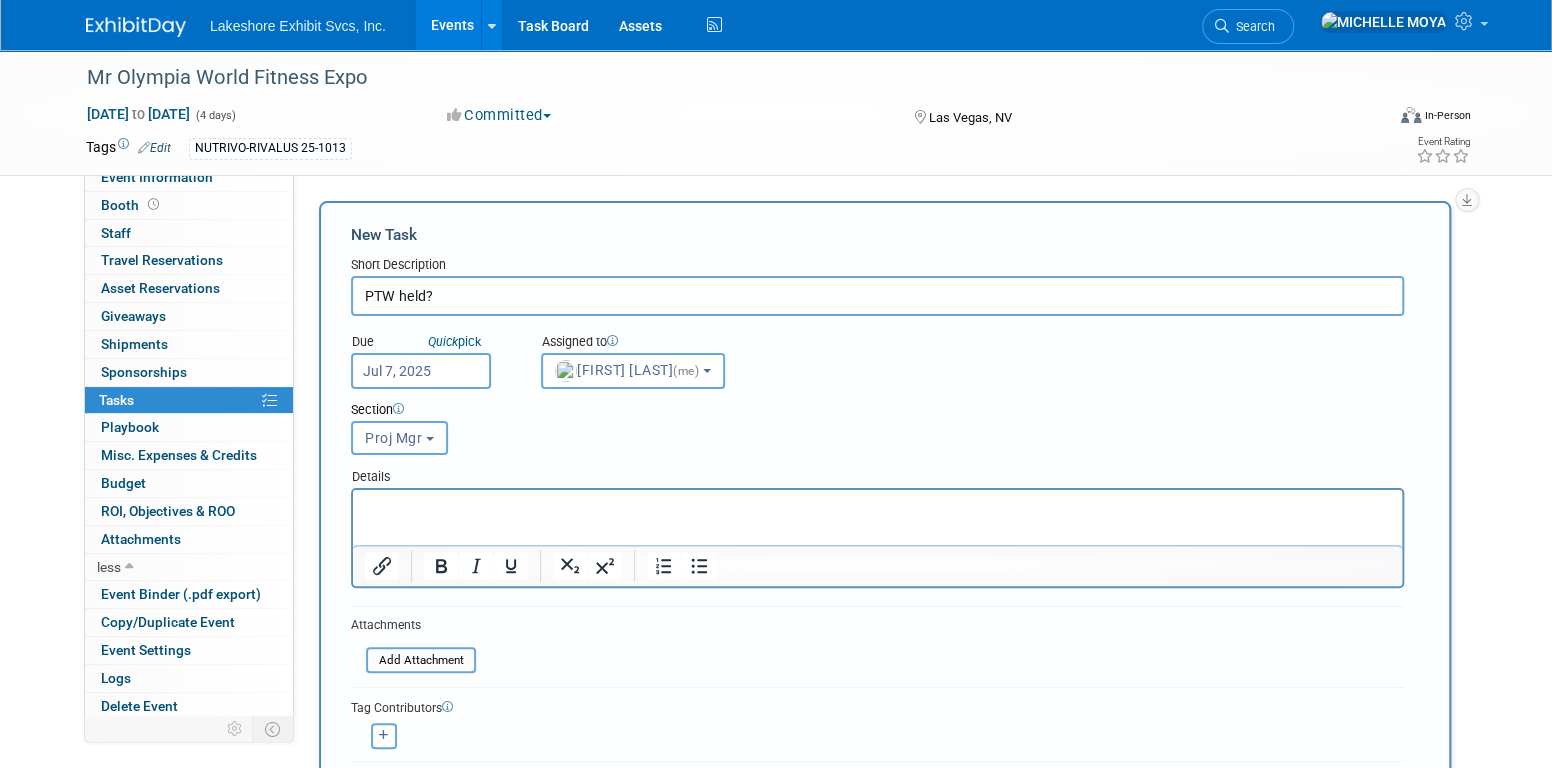 scroll, scrollTop: 100, scrollLeft: 0, axis: vertical 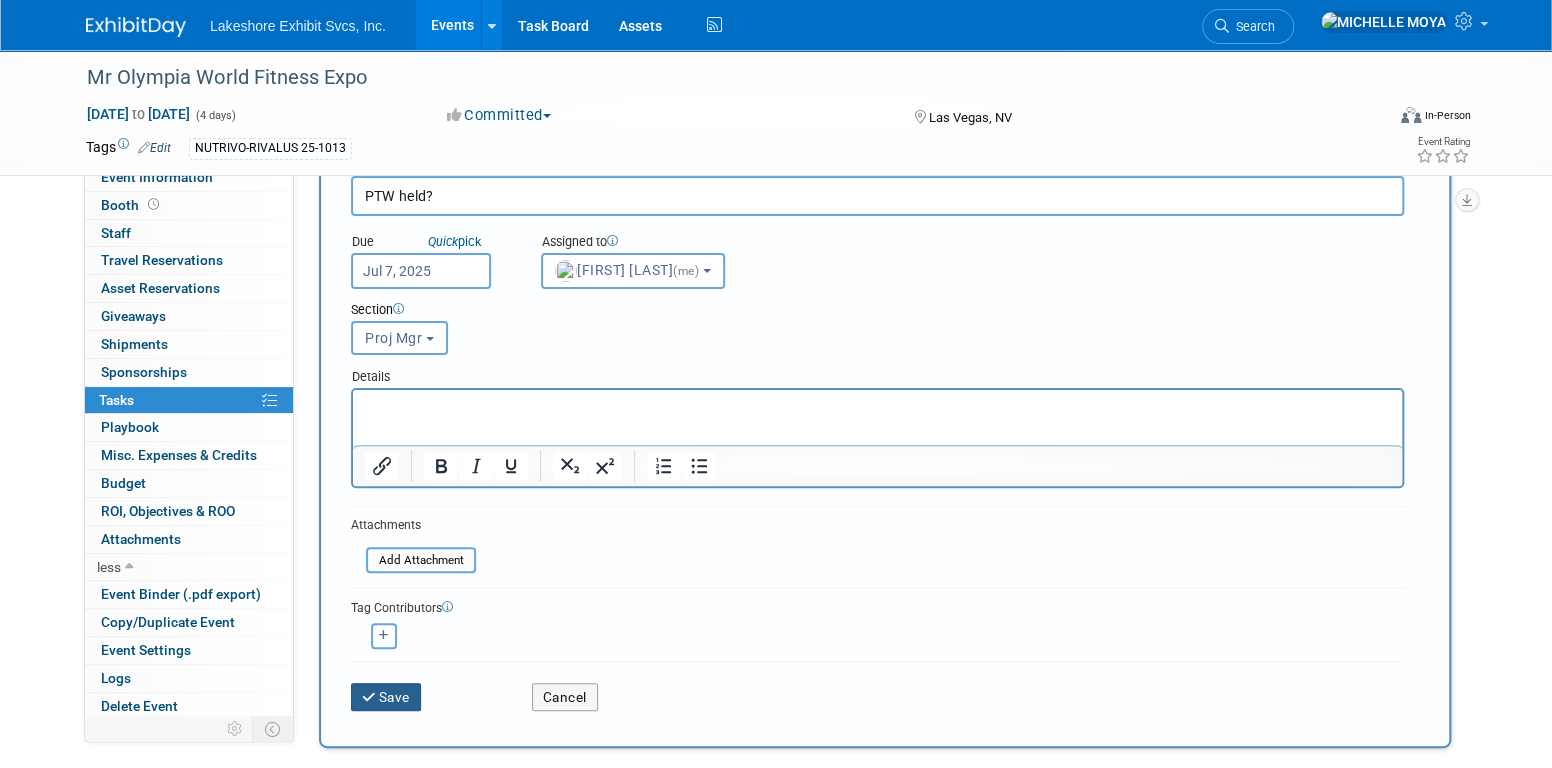 click on "Save" at bounding box center [386, 697] 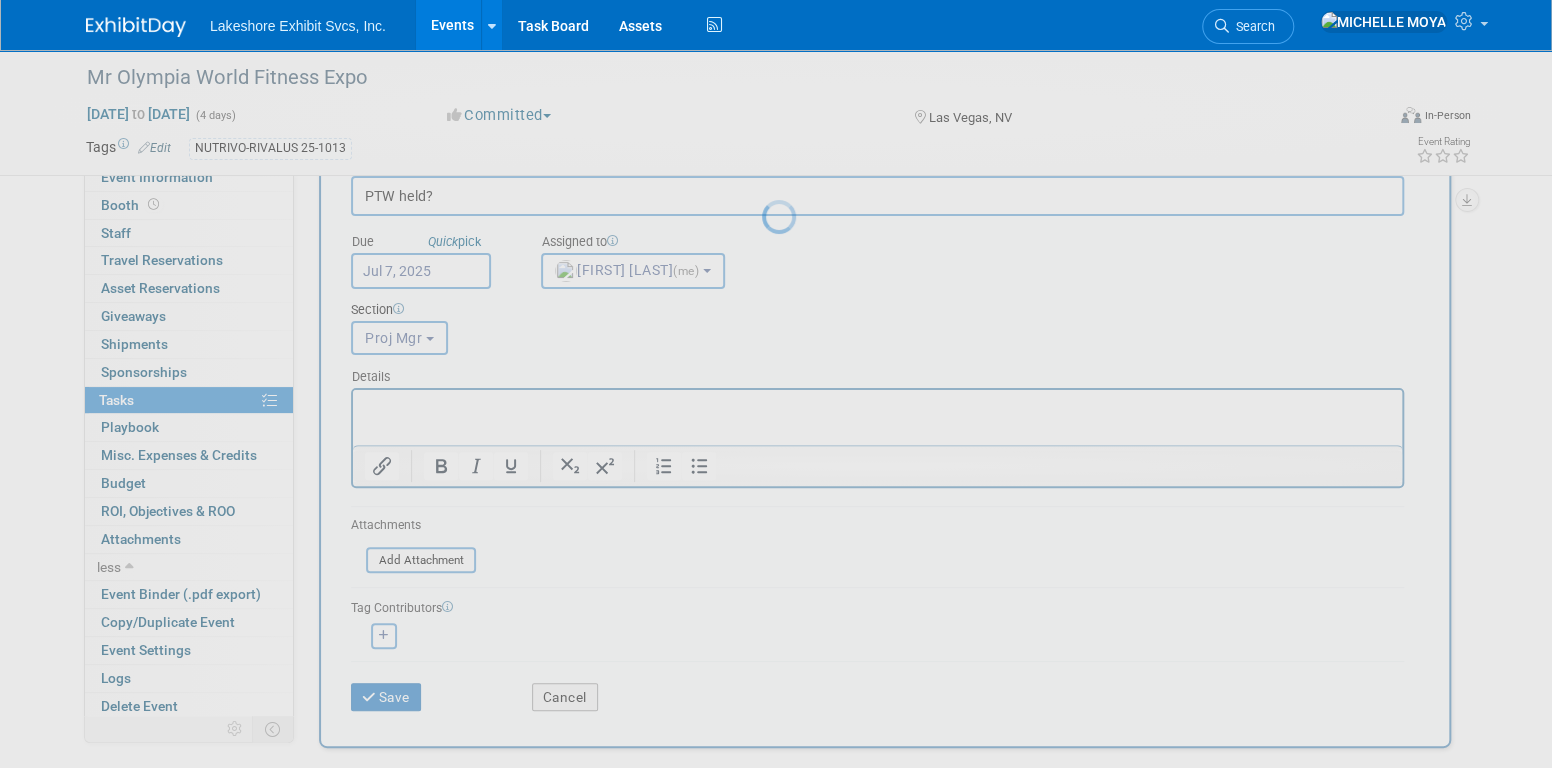 scroll, scrollTop: 0, scrollLeft: 0, axis: both 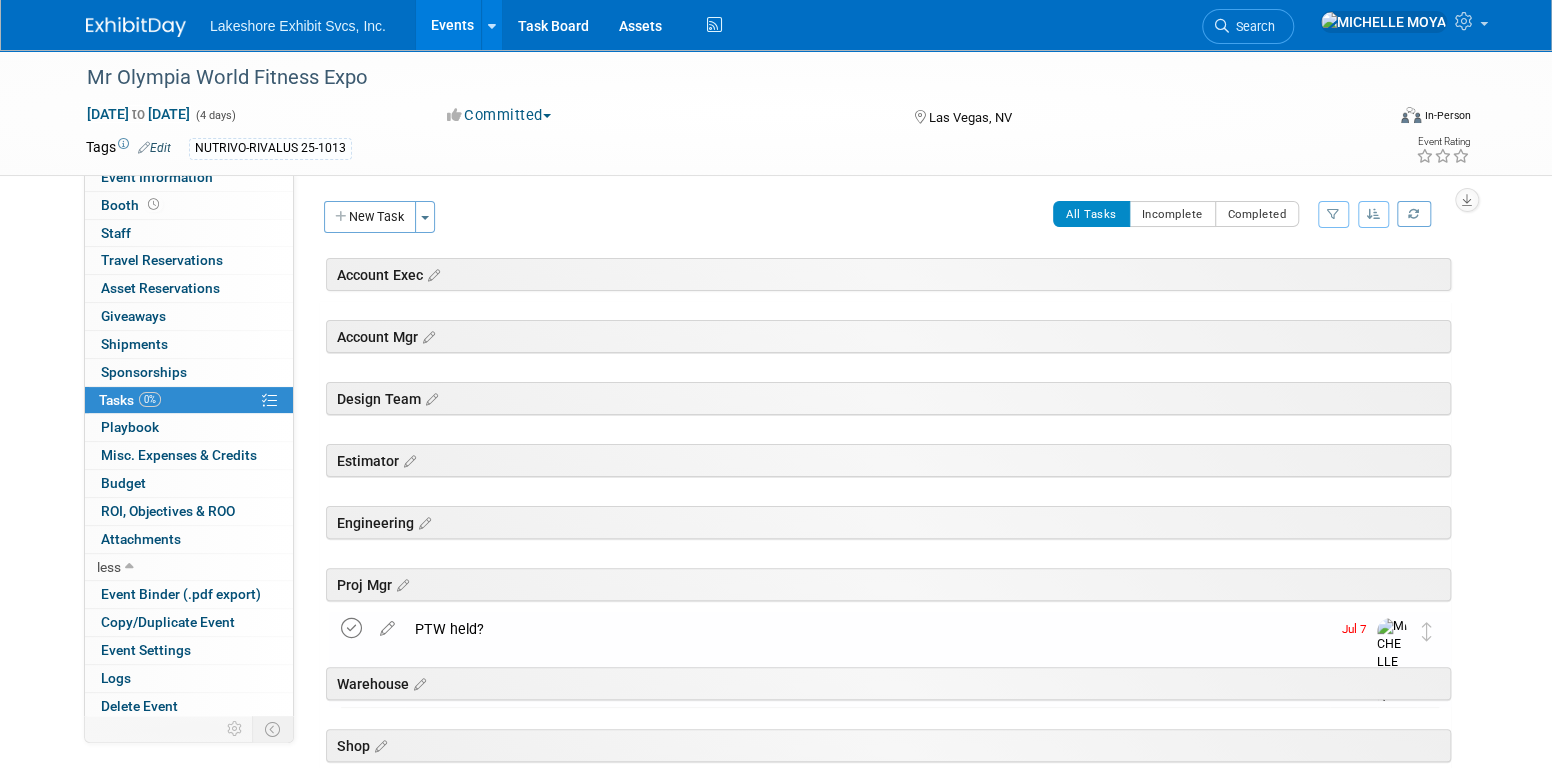click at bounding box center (351, 628) 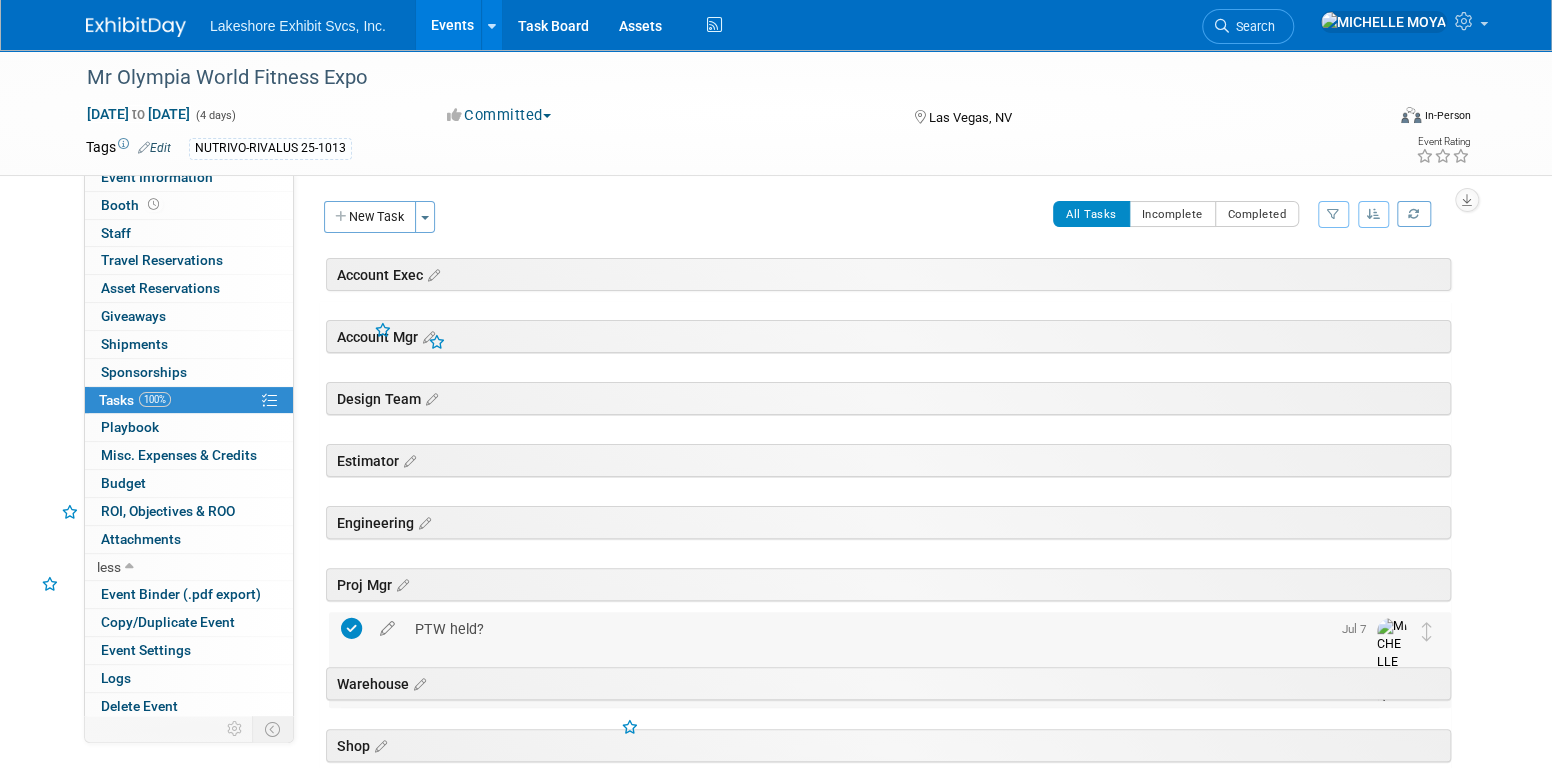 click on "PTW held?" at bounding box center (867, 629) 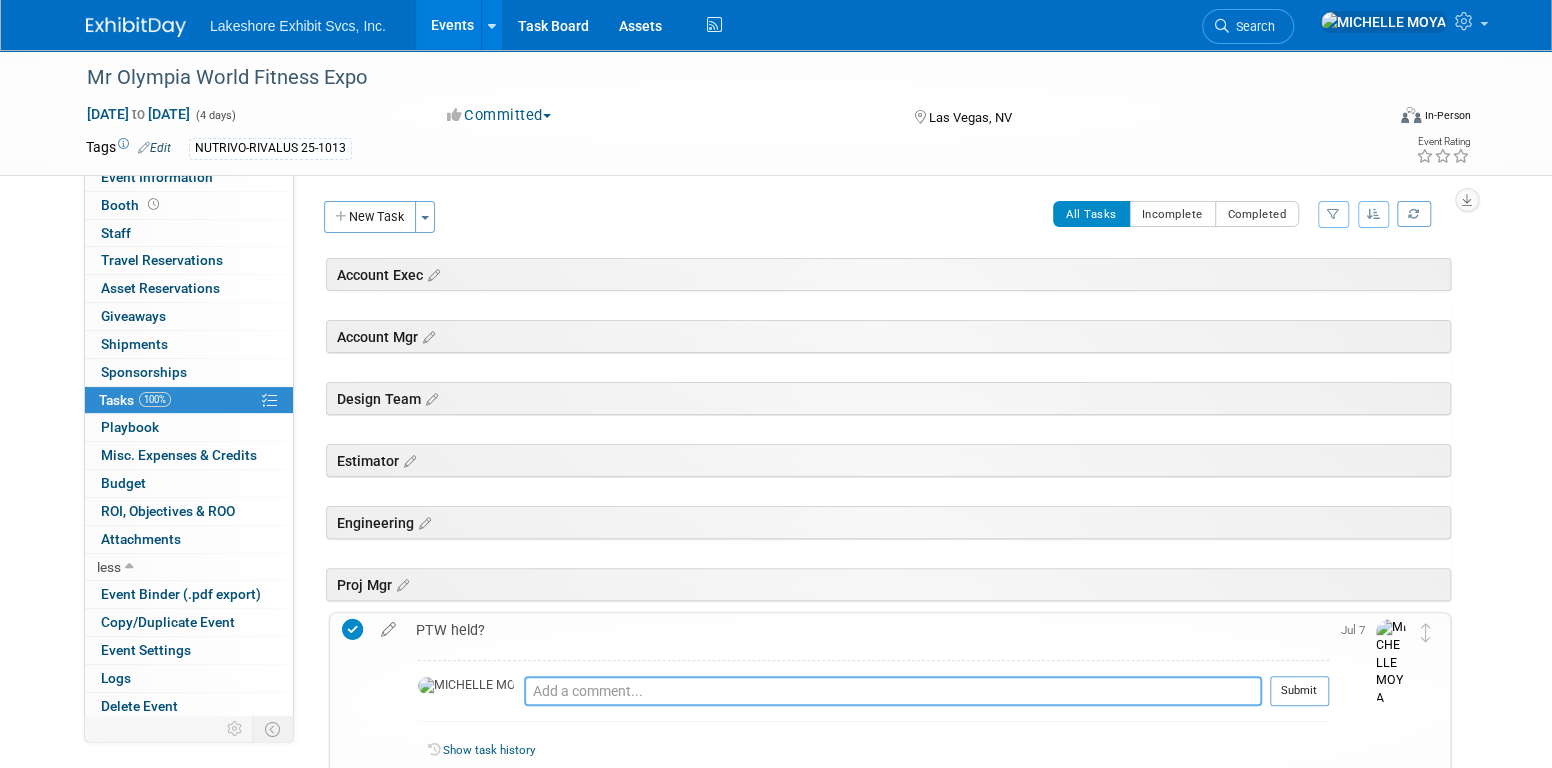 drag, startPoint x: 460, startPoint y: 621, endPoint x: 509, endPoint y: 690, distance: 84.6286 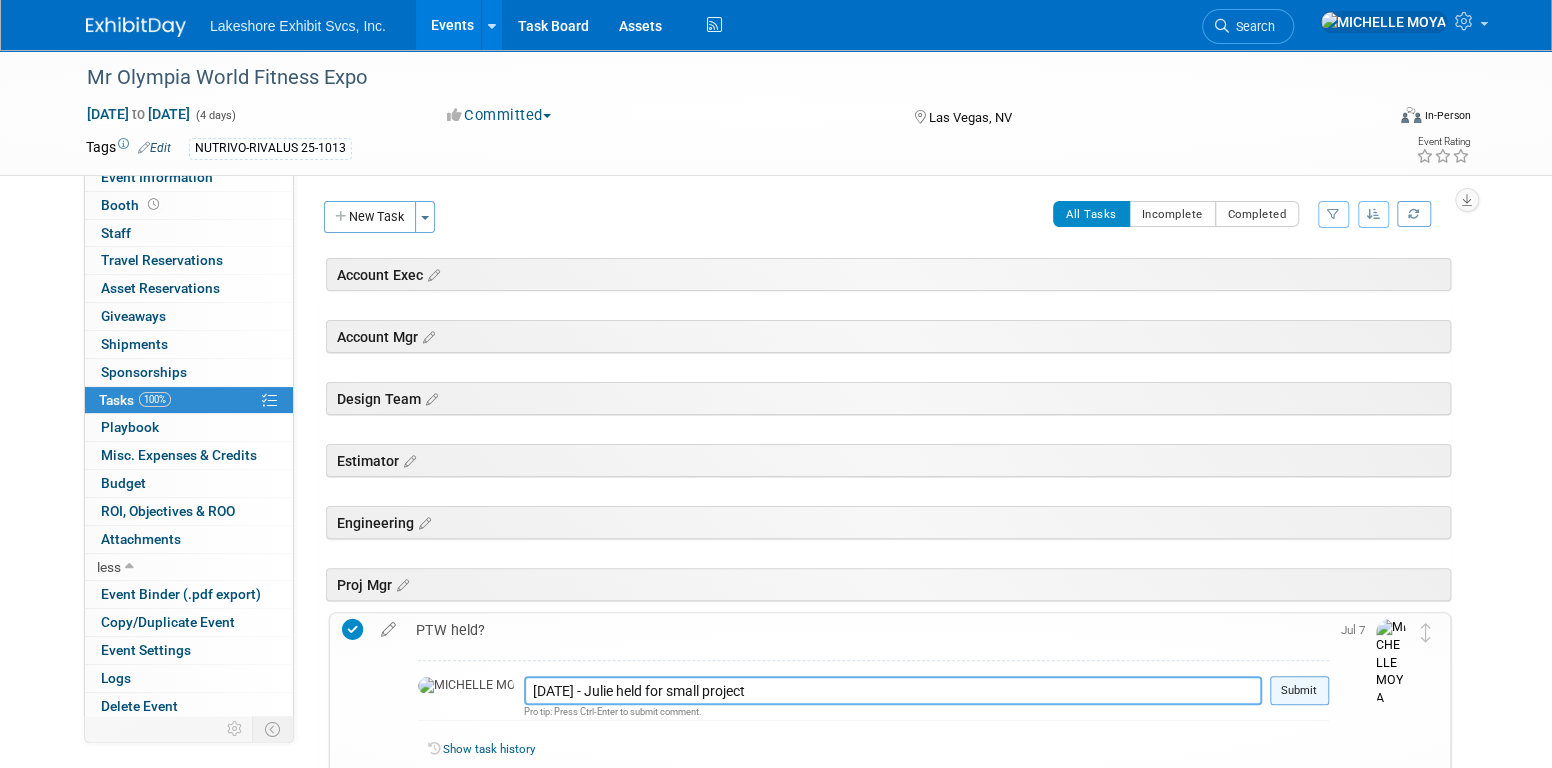 type on "7/07/25 - Julie held for small project" 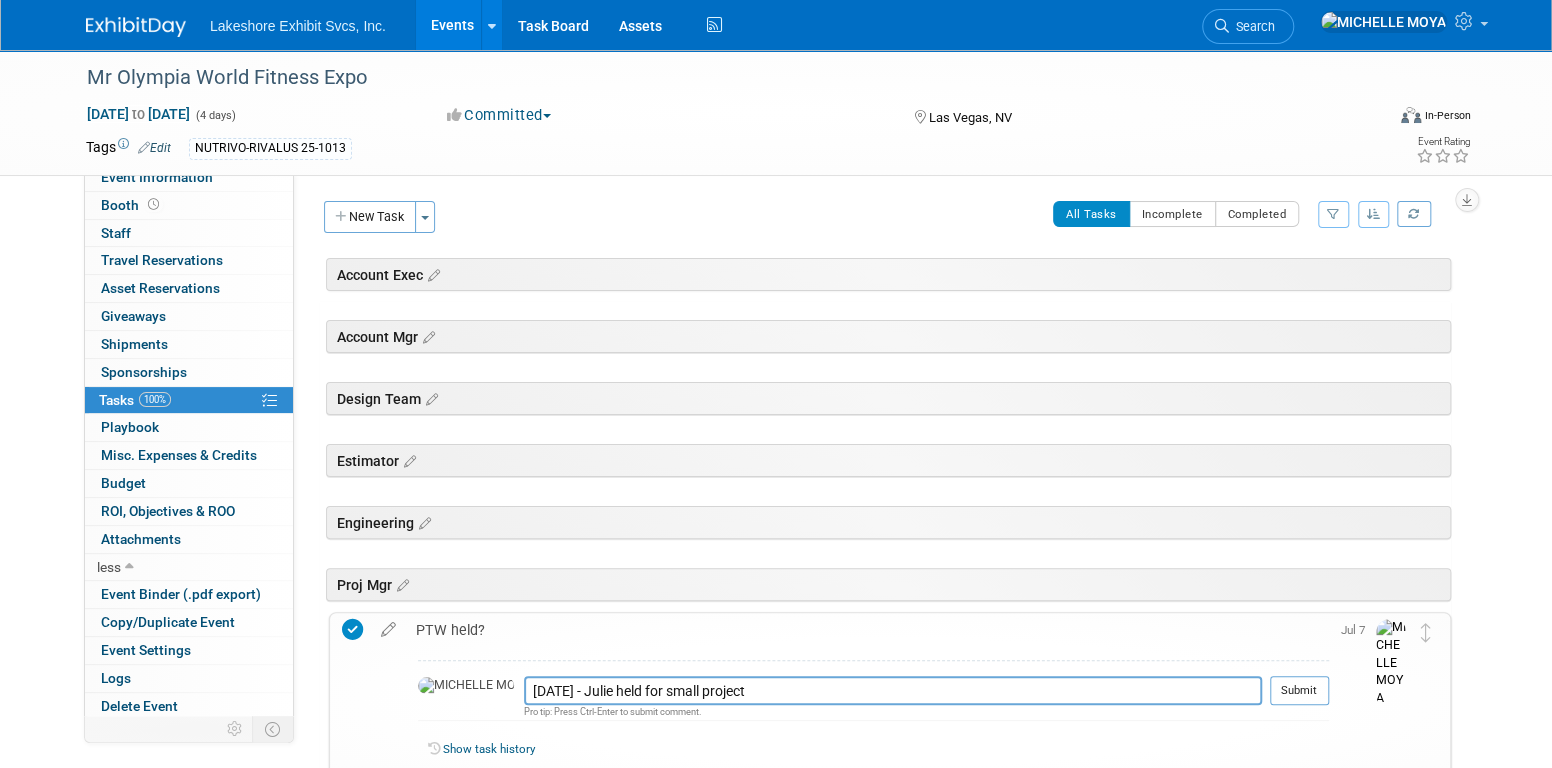 click on "Submit" at bounding box center (1299, 691) 